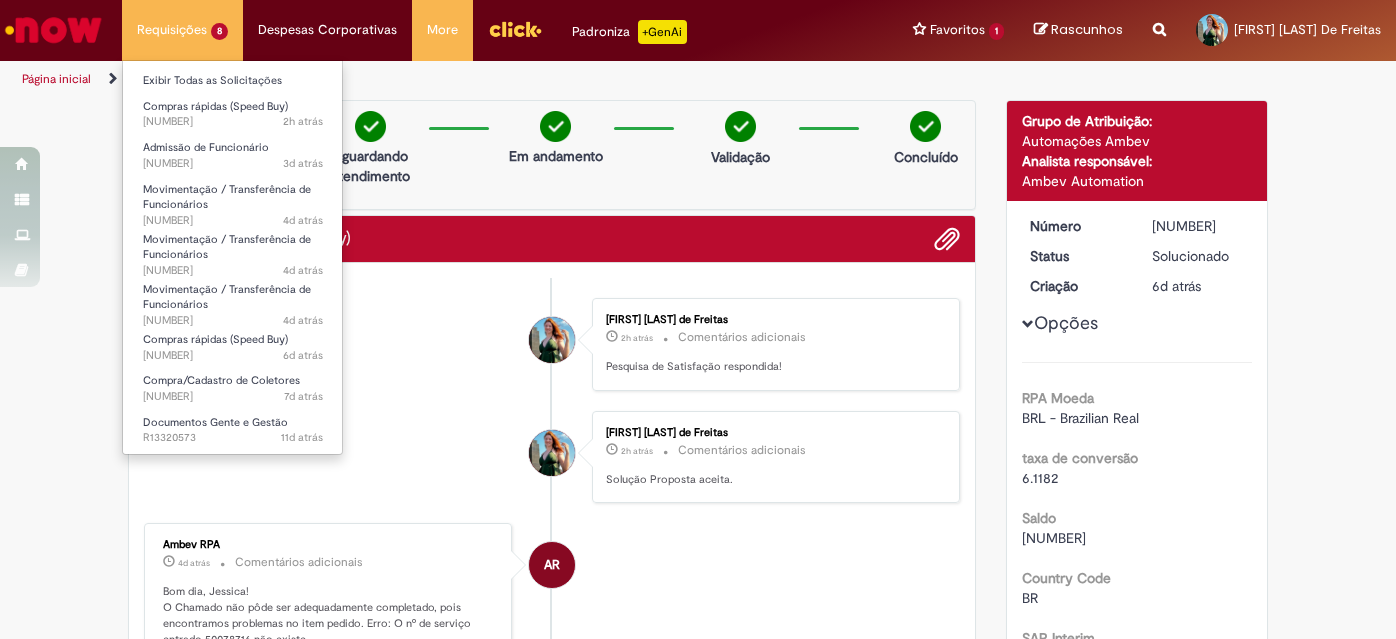 scroll, scrollTop: 0, scrollLeft: 0, axis: both 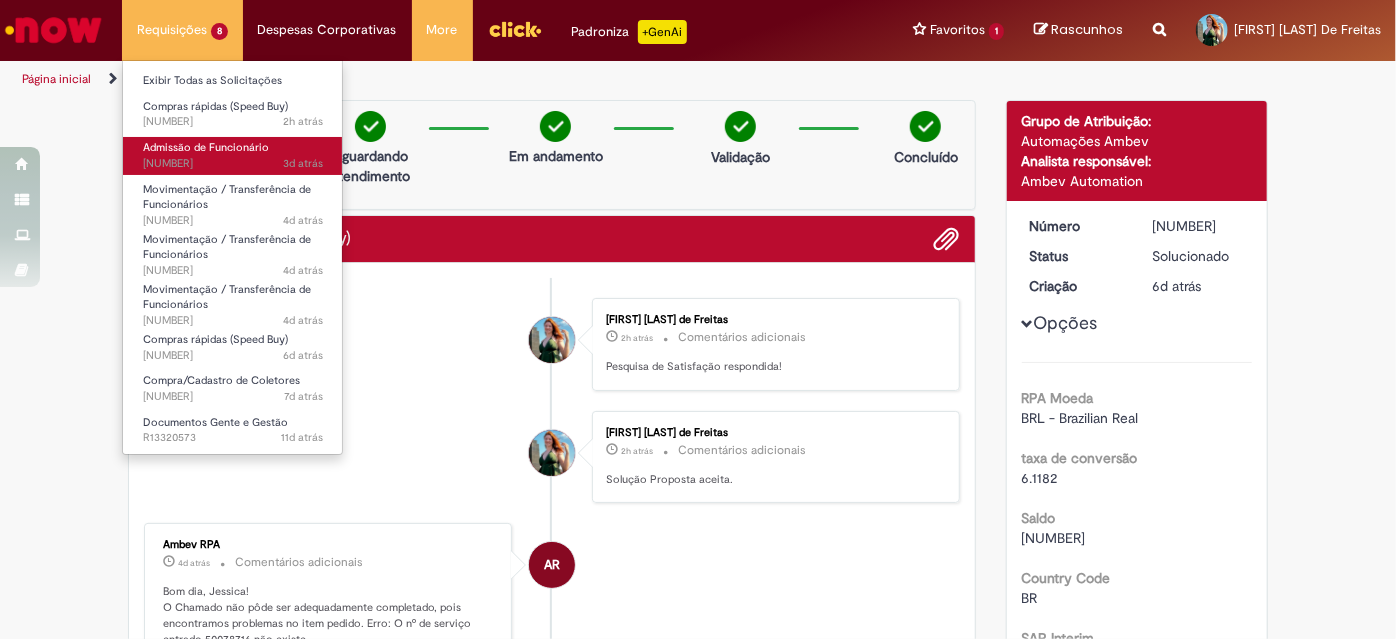 click on "3d atrás 3 dias atrás  [NUMBER]" at bounding box center [233, 164] 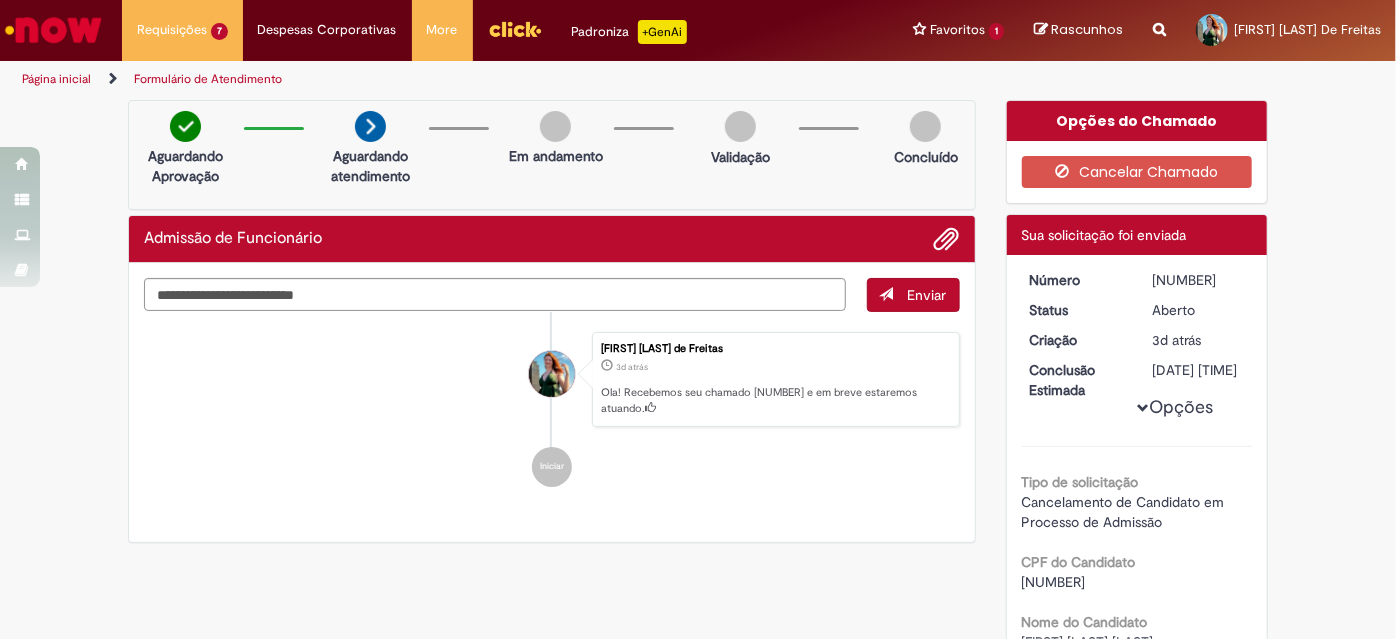 click on "Iniciar" at bounding box center (552, 467) 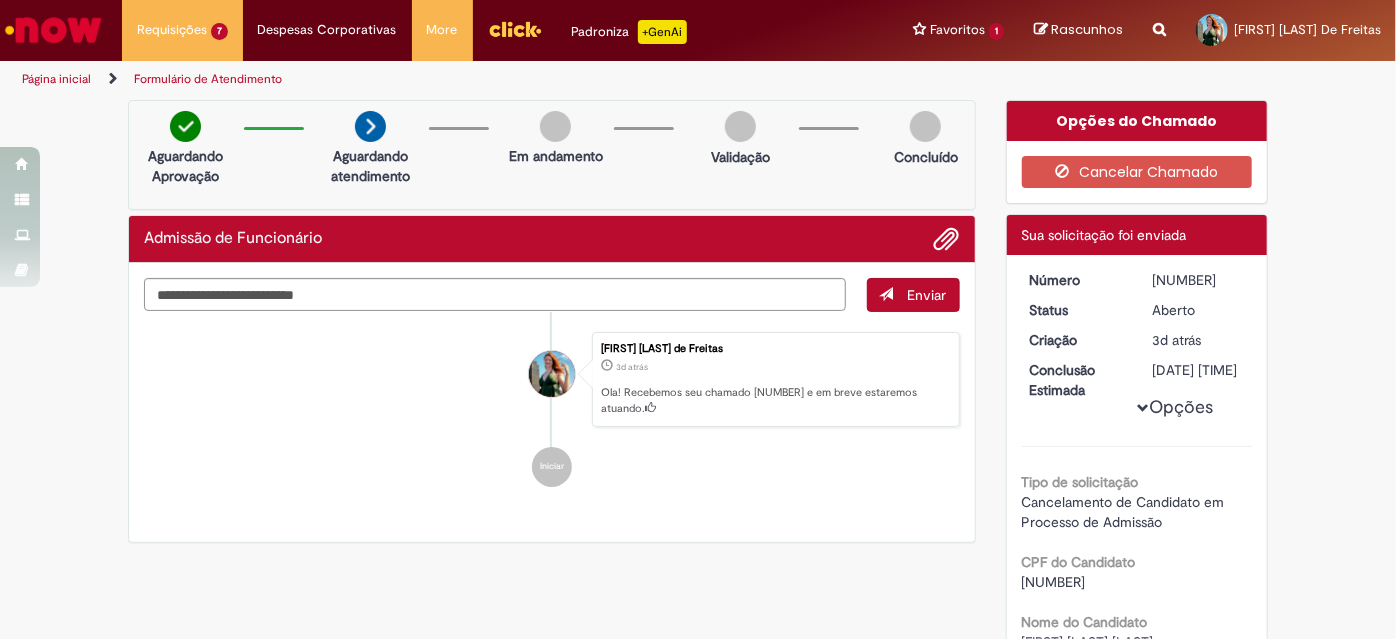 click at bounding box center (53, 30) 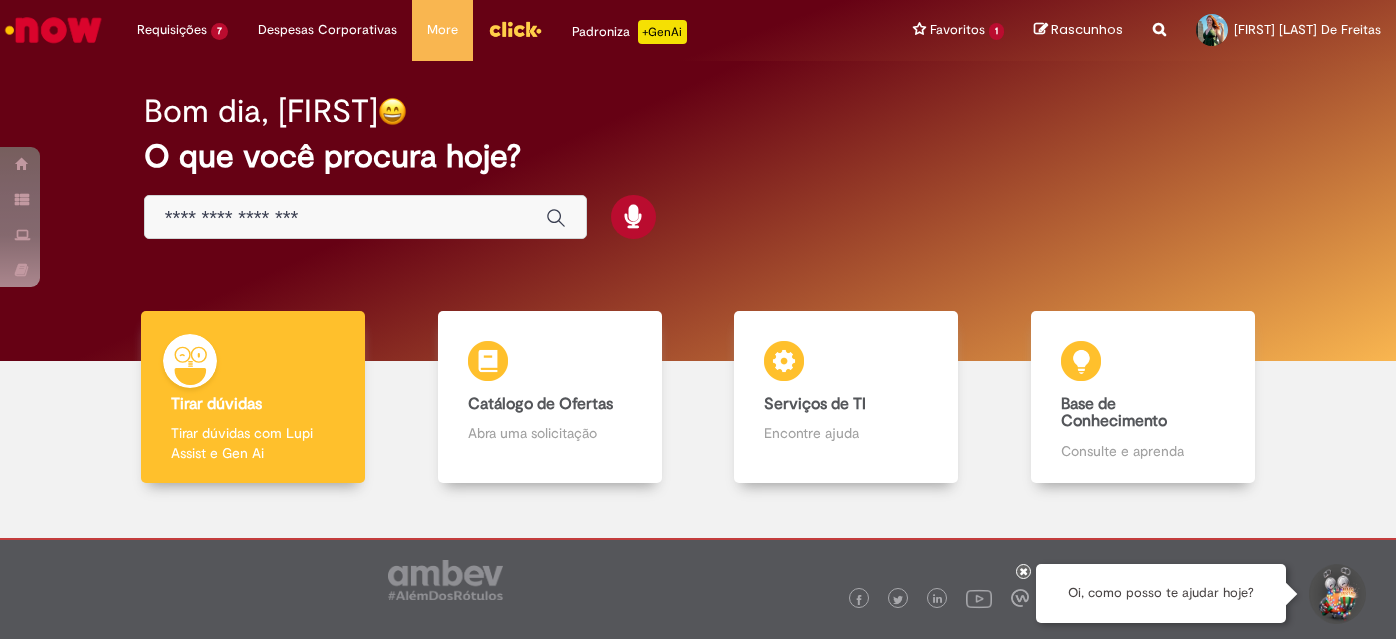 scroll, scrollTop: 0, scrollLeft: 0, axis: both 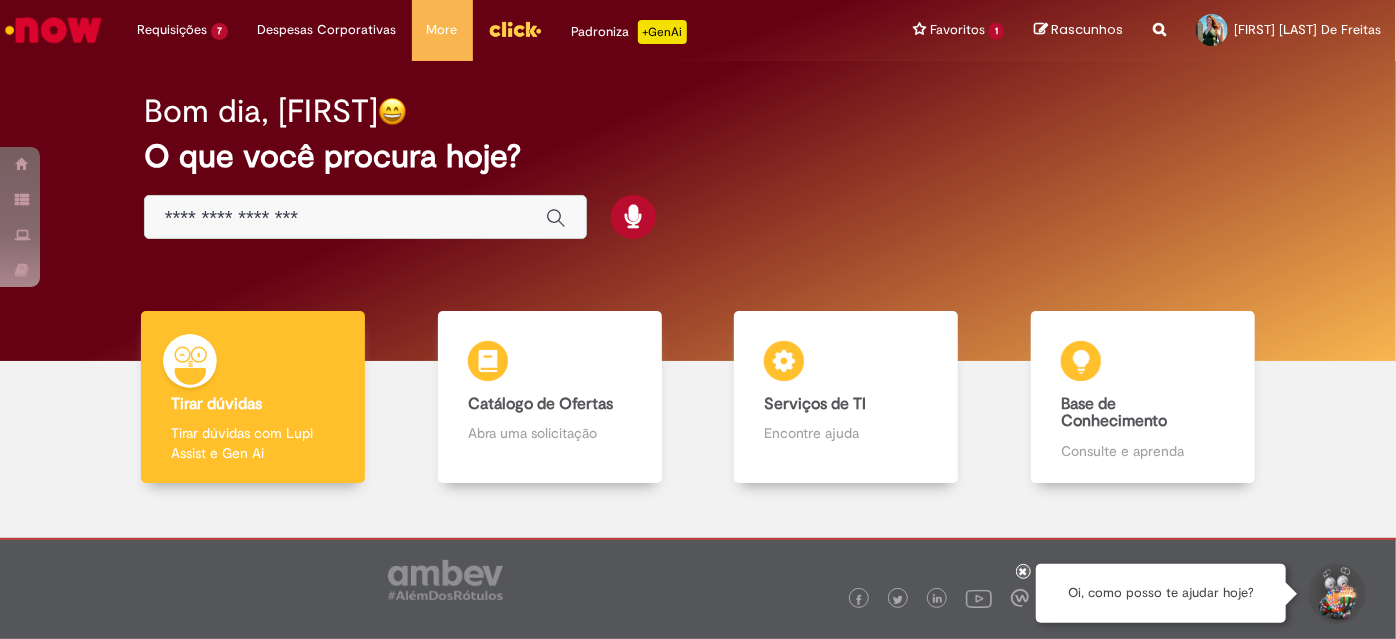 click at bounding box center (345, 218) 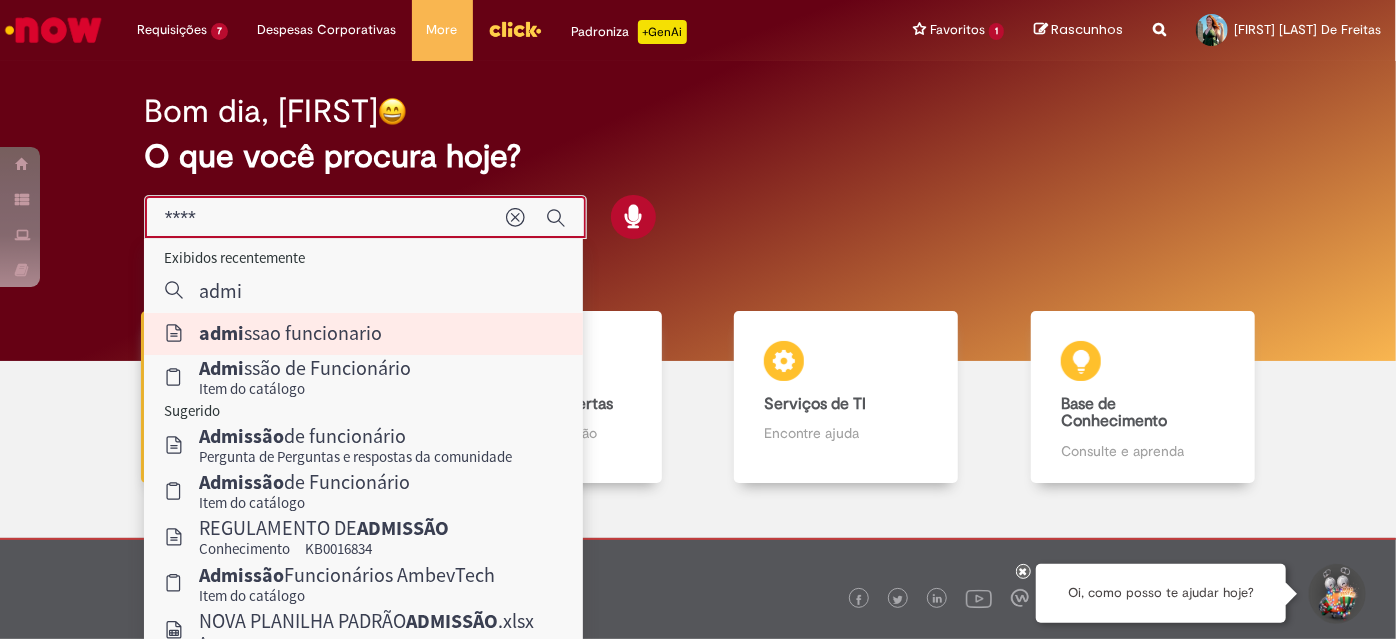 type on "**********" 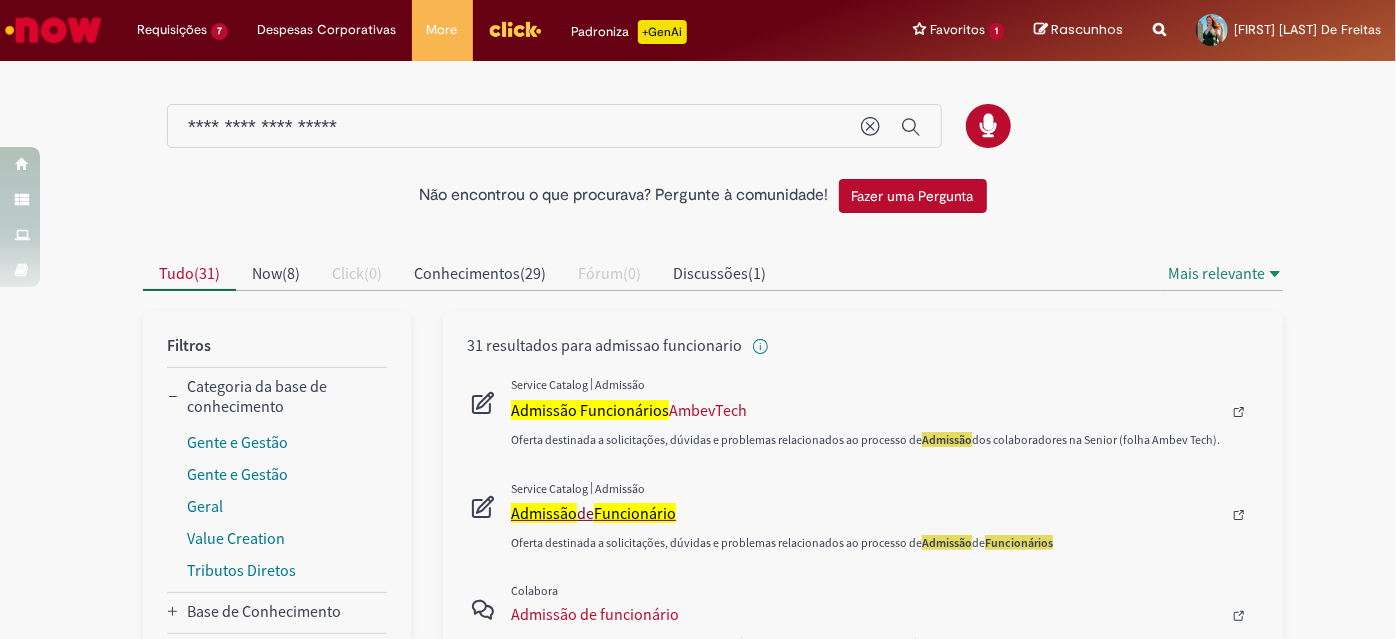 click on "Admissão" at bounding box center (544, 513) 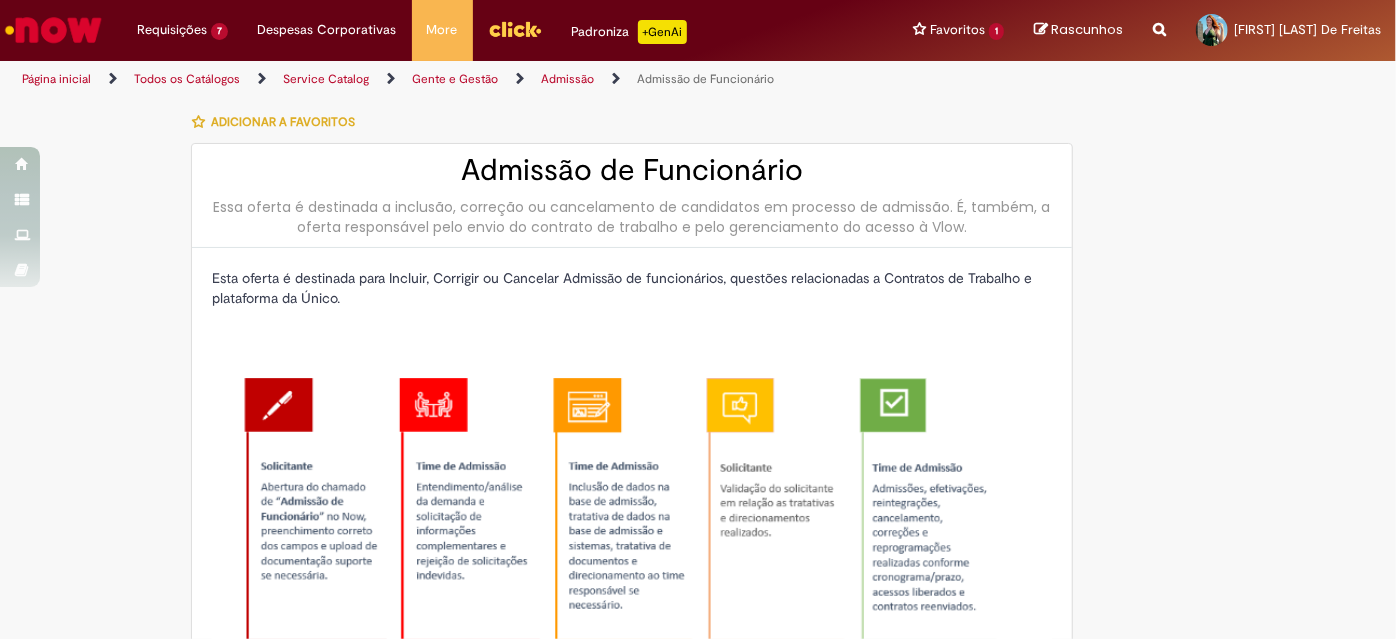 type on "********" 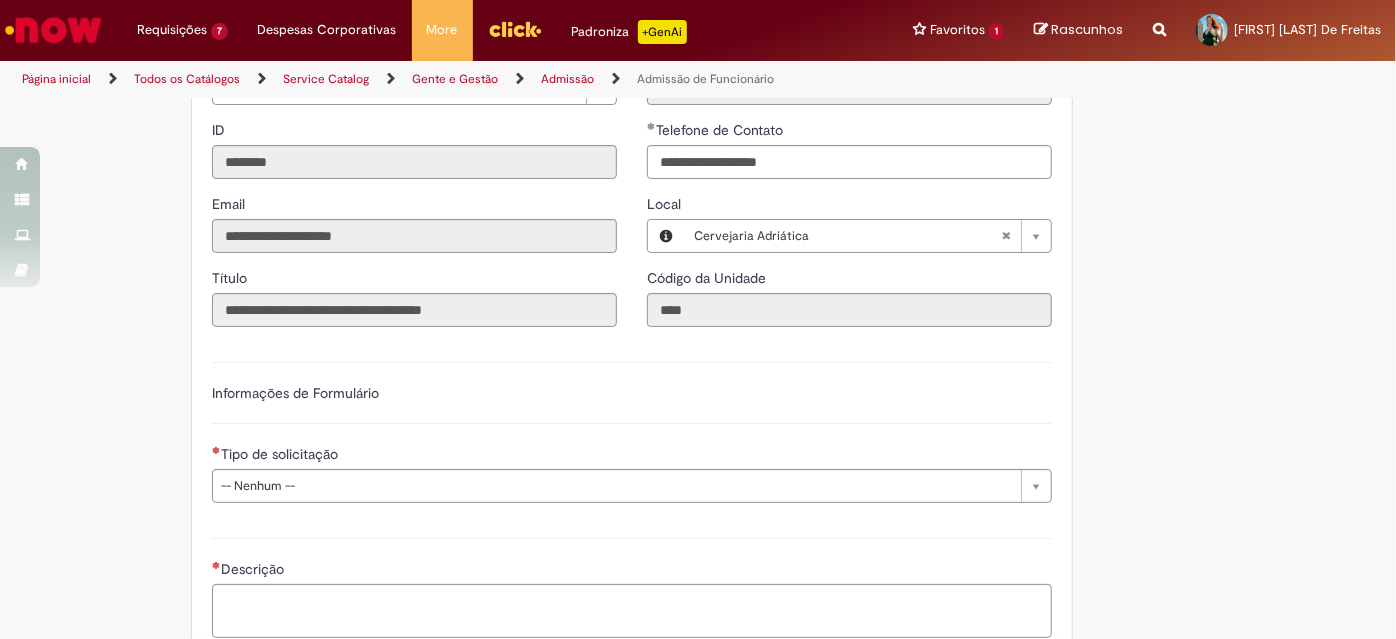 scroll, scrollTop: 1000, scrollLeft: 0, axis: vertical 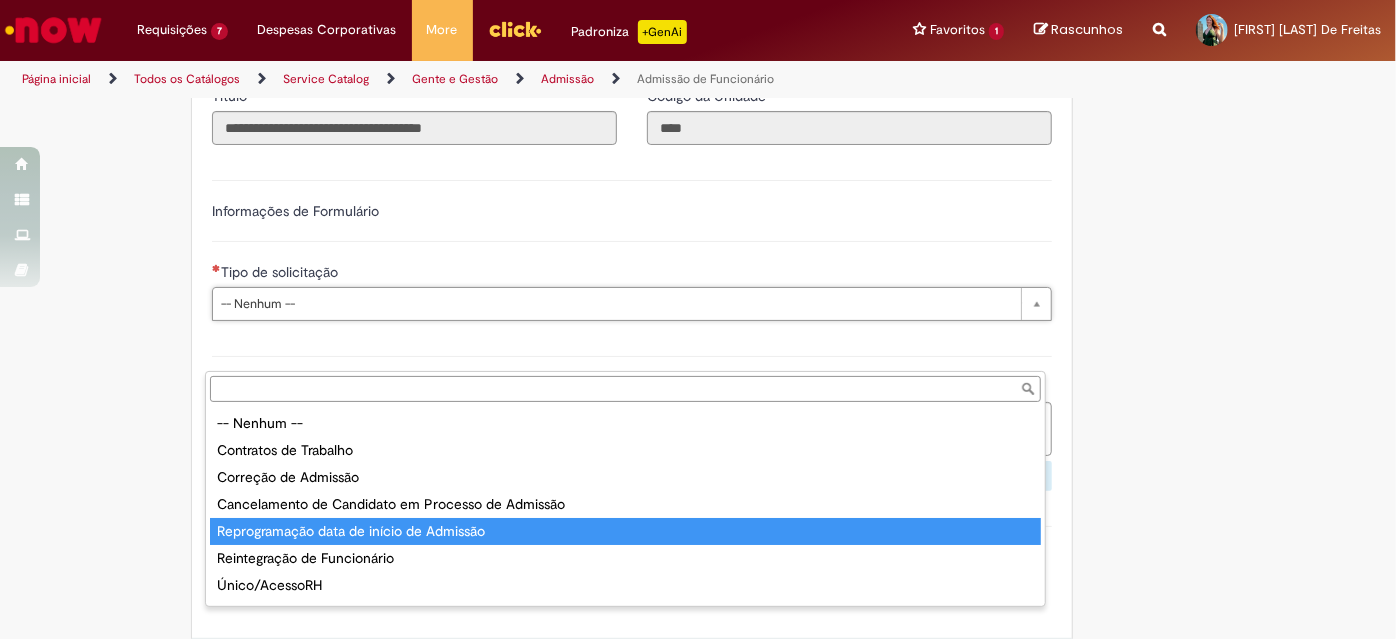 type on "**********" 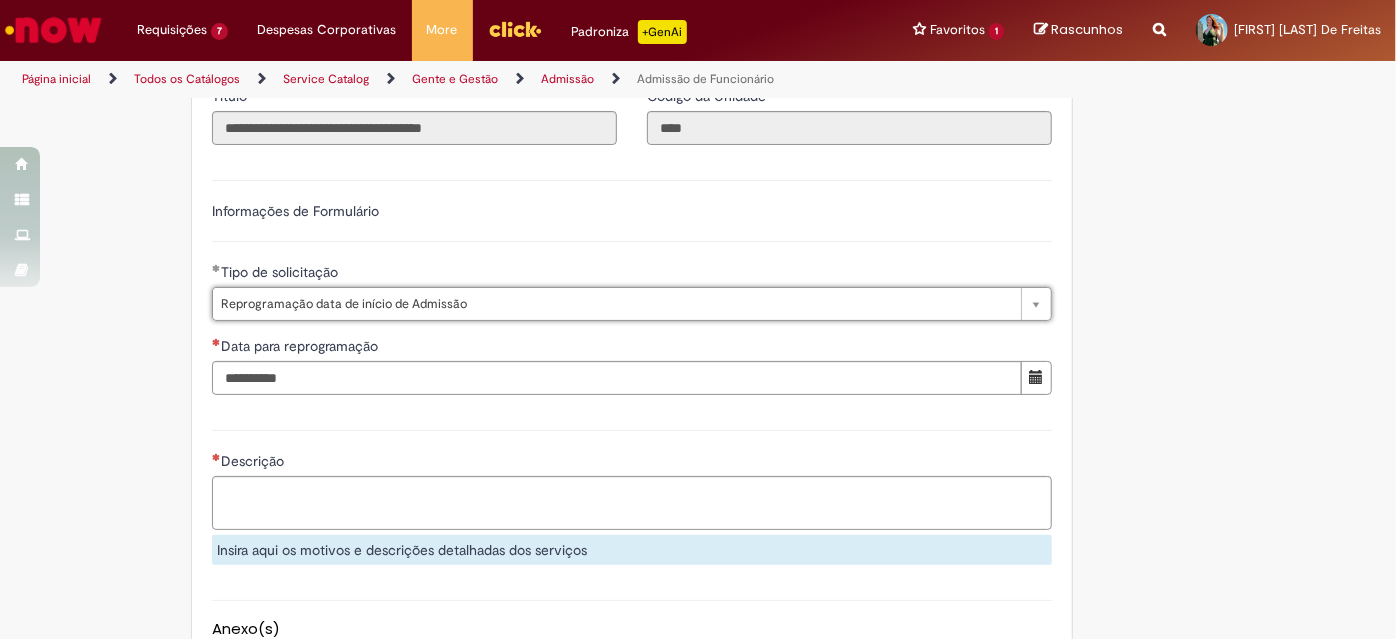 scroll, scrollTop: 1181, scrollLeft: 0, axis: vertical 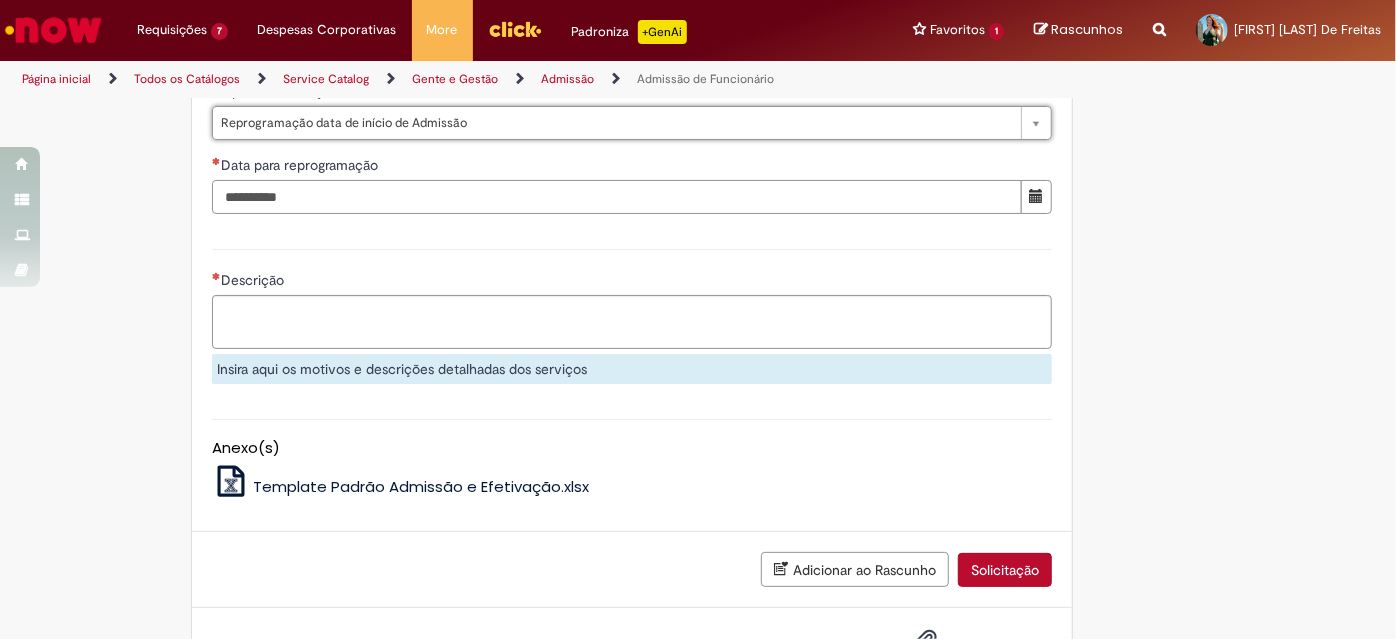 click on "Data para reprogramação" at bounding box center (617, 197) 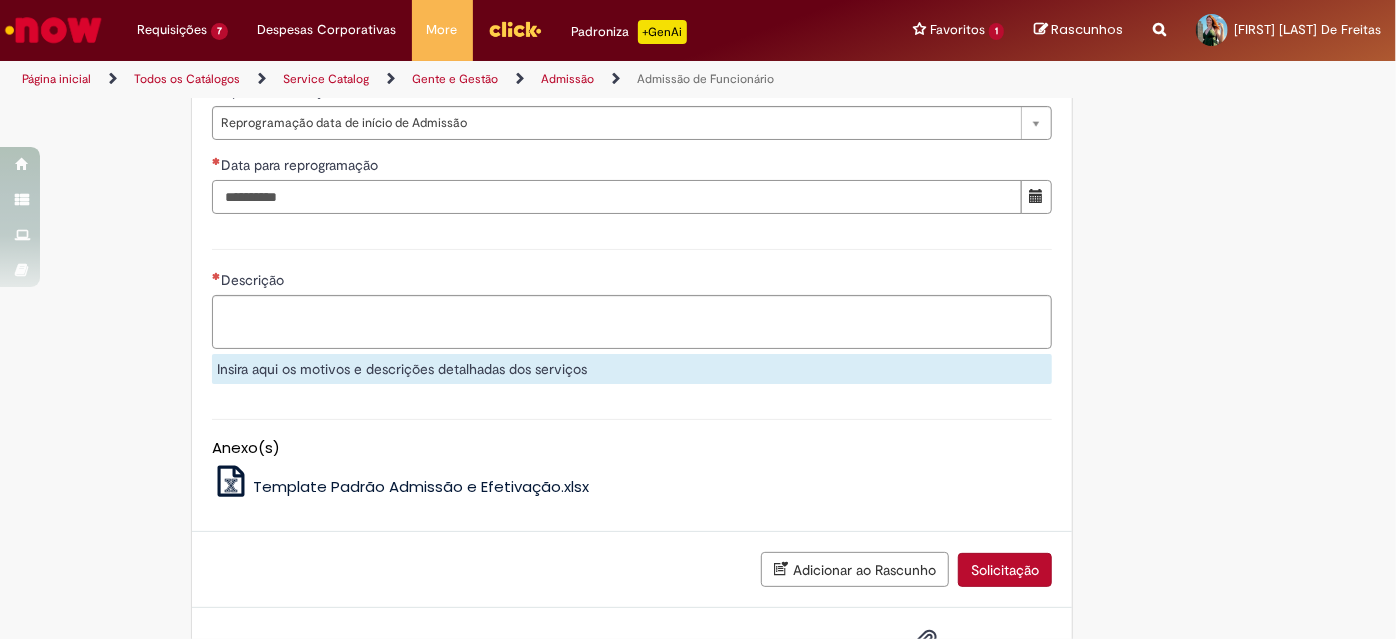type on "**********" 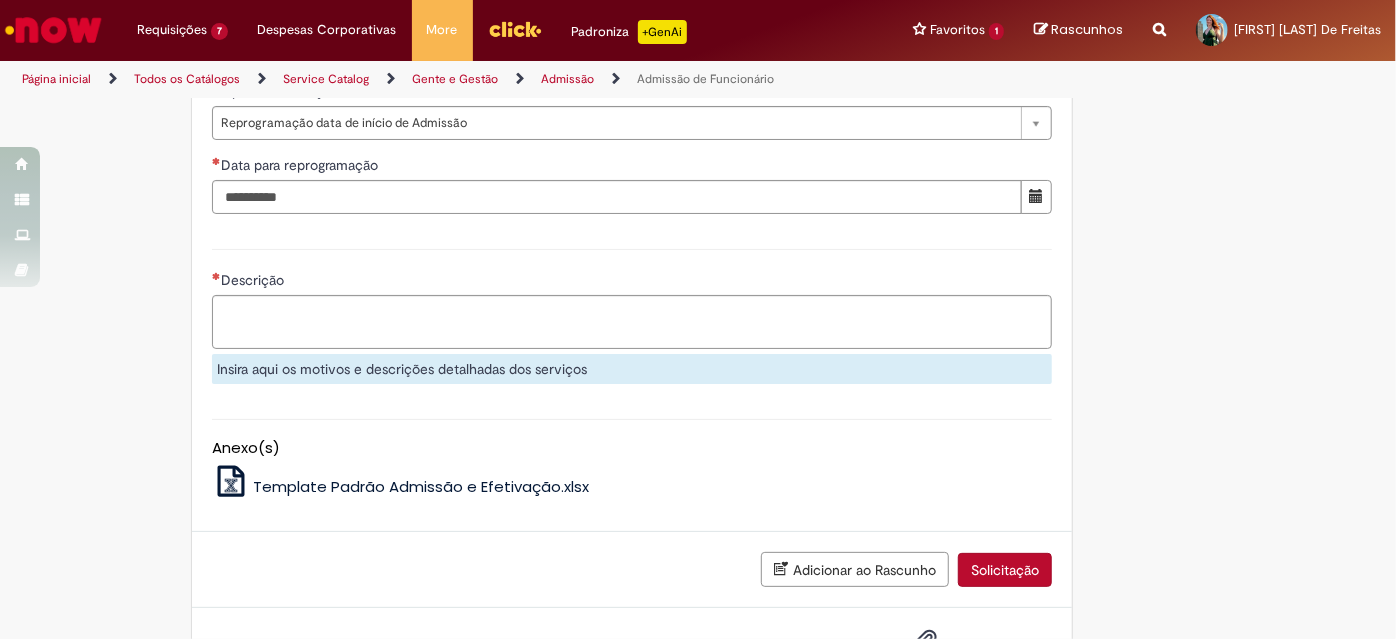 type 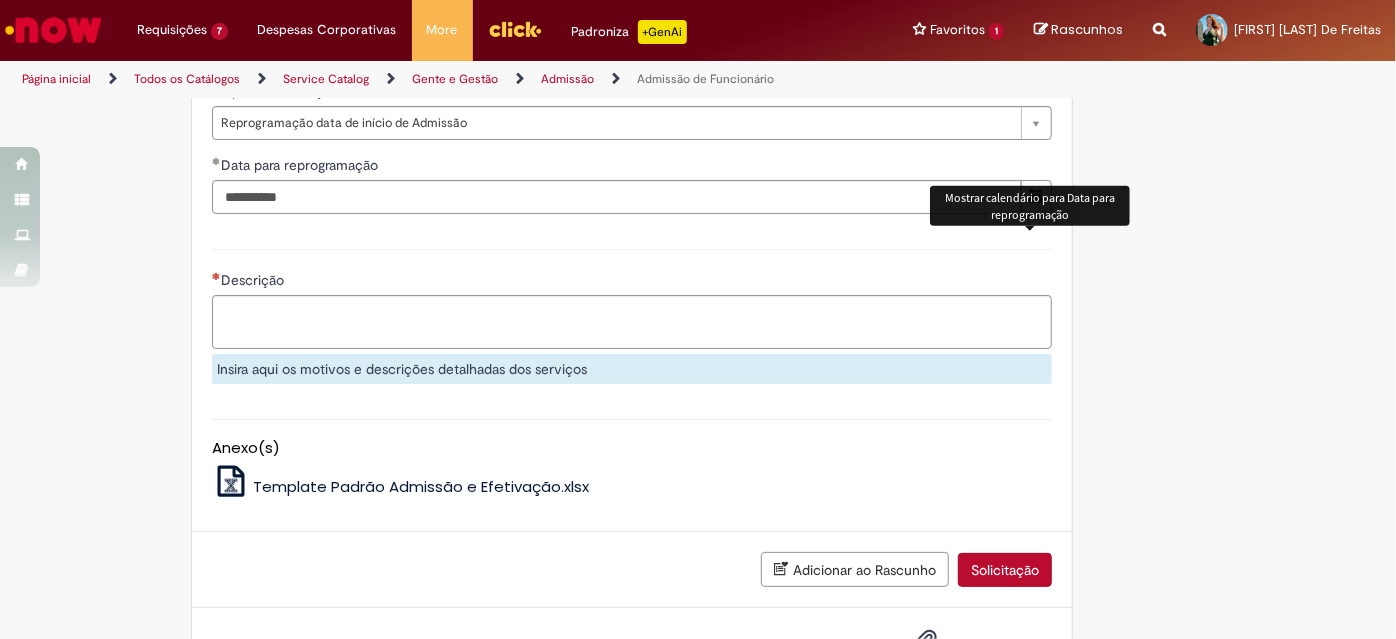 click on "Descrição" at bounding box center [632, 282] 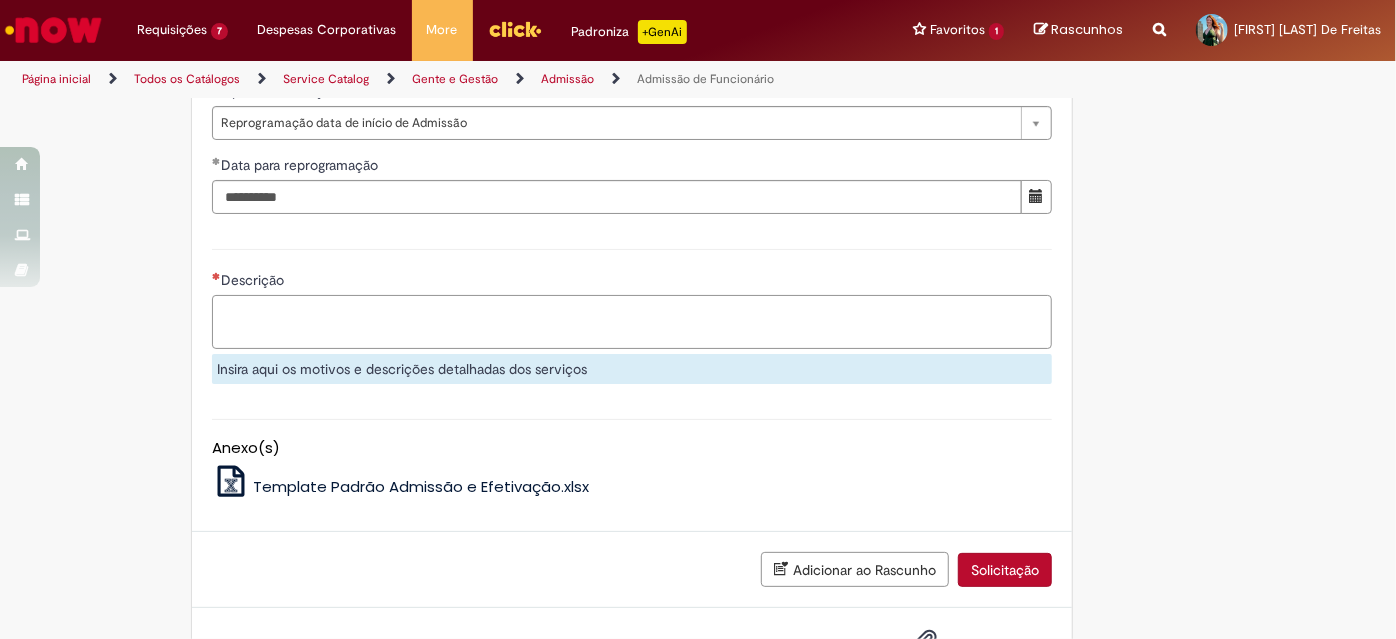click on "Descrição" at bounding box center [632, 321] 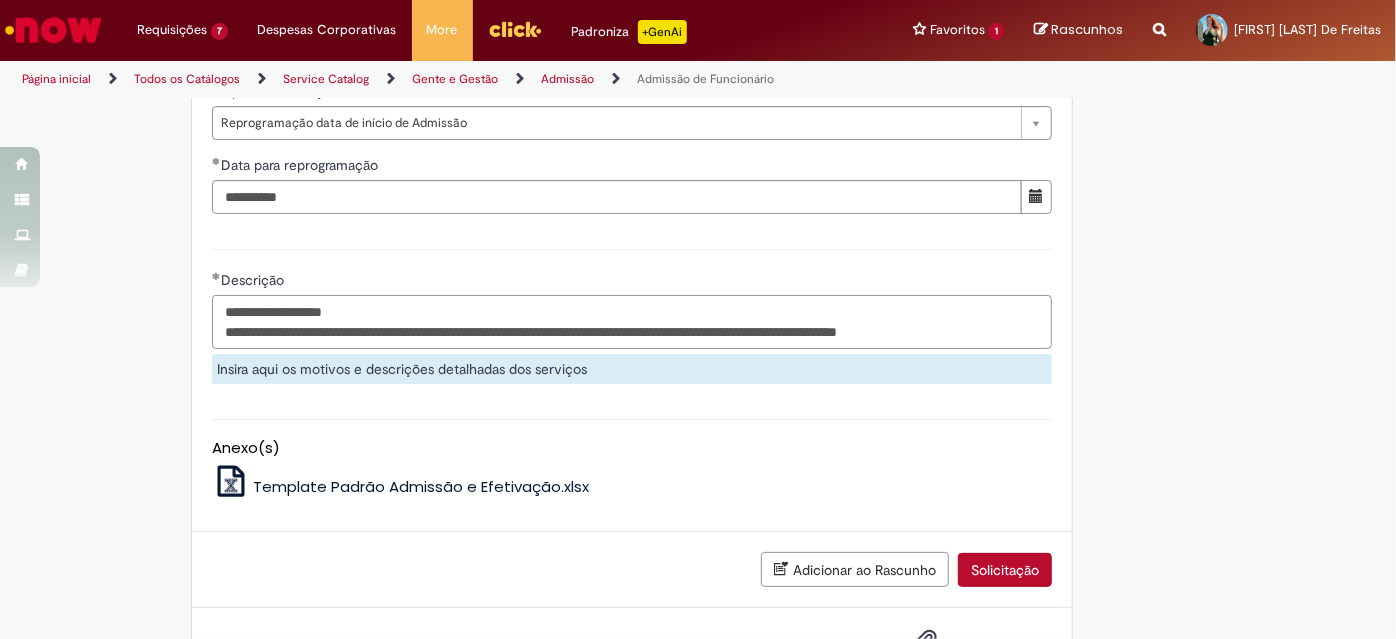 drag, startPoint x: 950, startPoint y: 381, endPoint x: 922, endPoint y: 380, distance: 28.01785 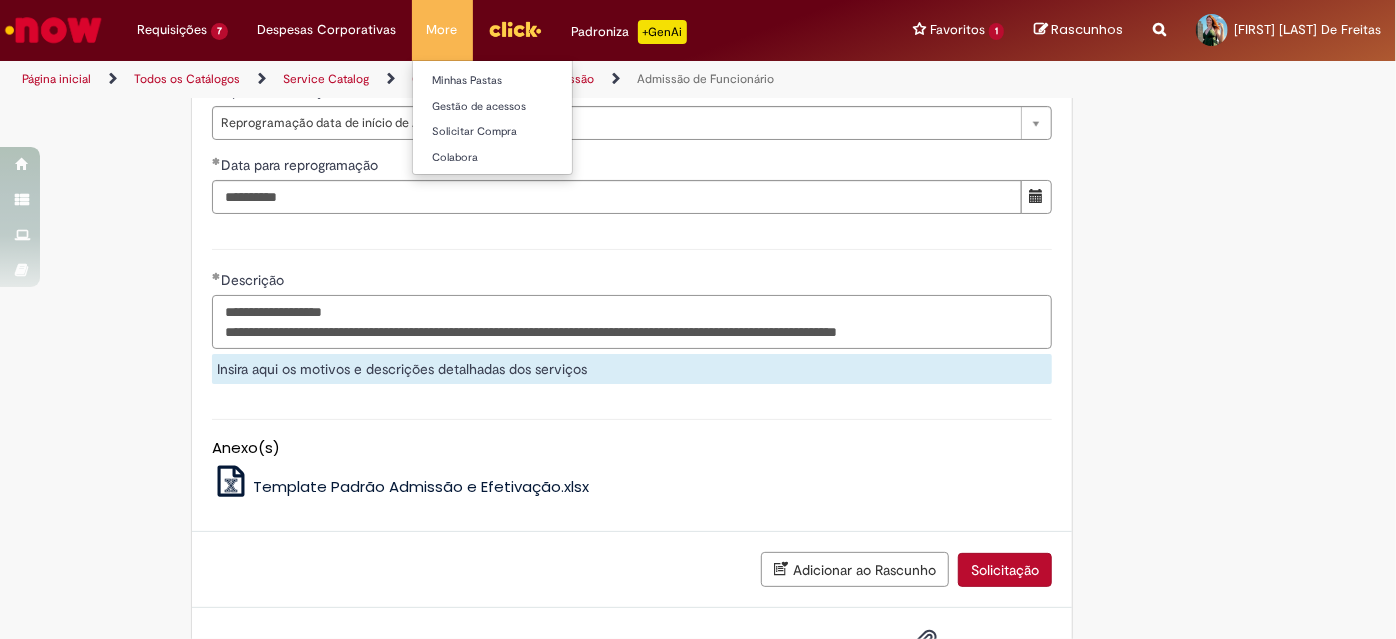 type on "**********" 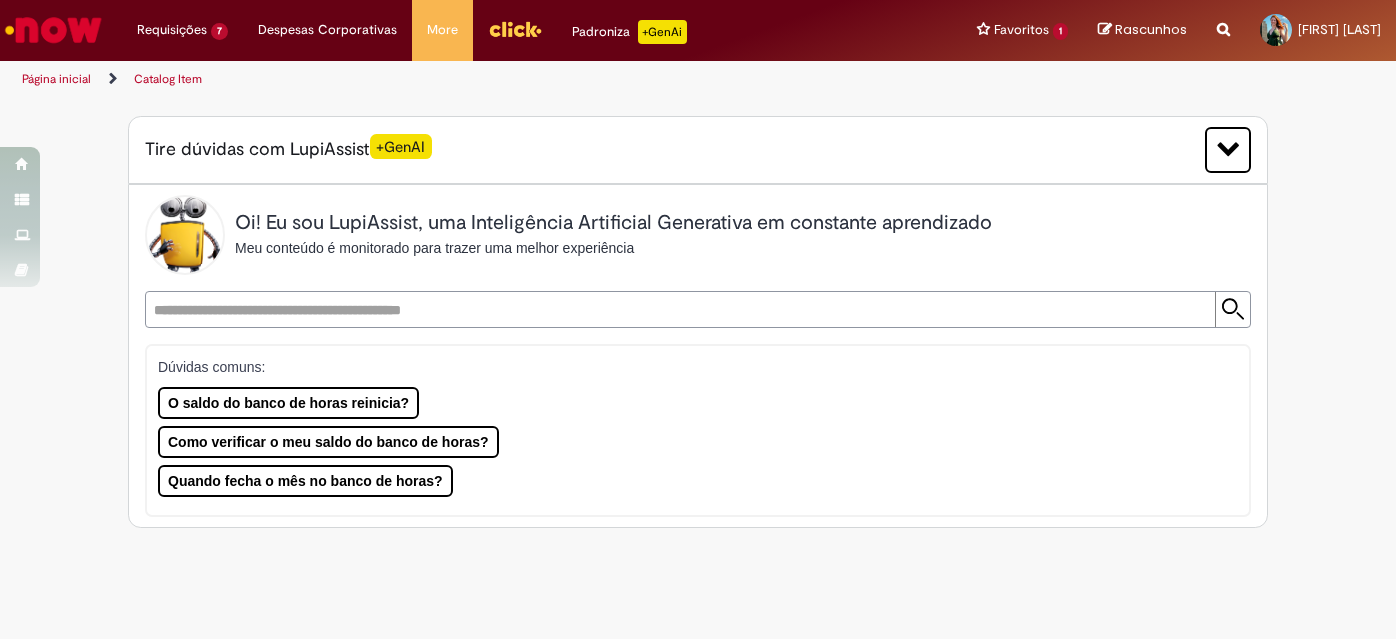 scroll, scrollTop: 0, scrollLeft: 0, axis: both 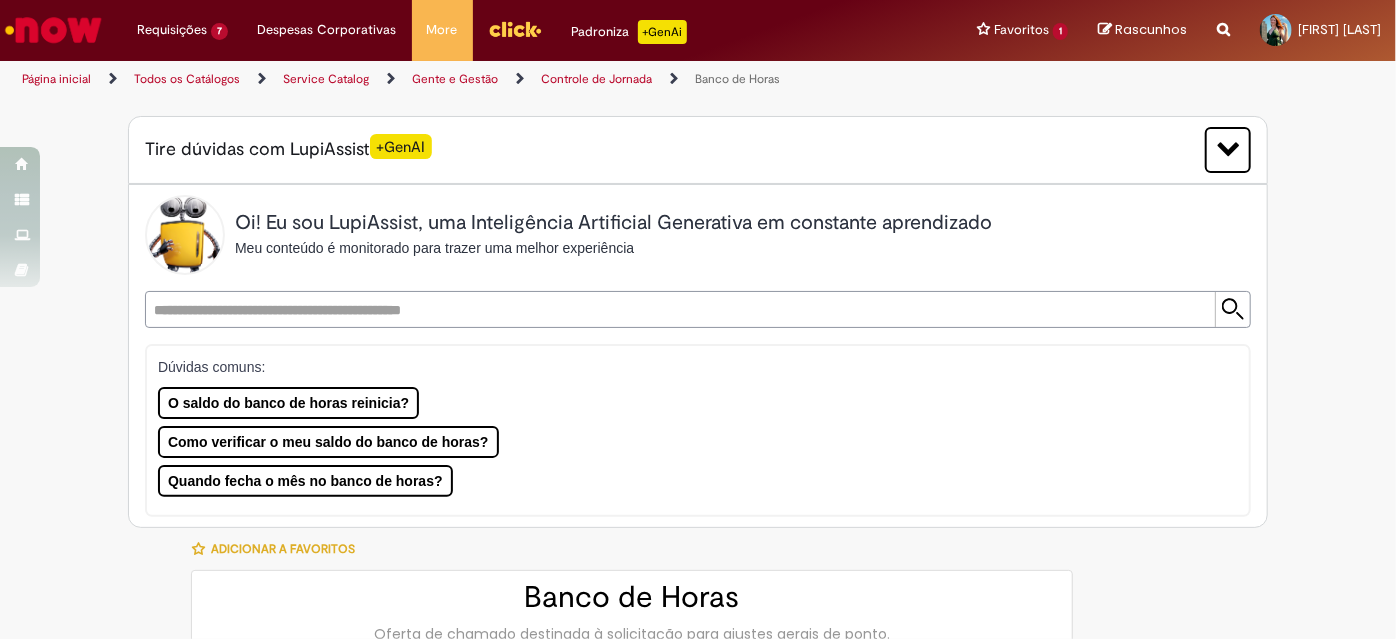type on "********" 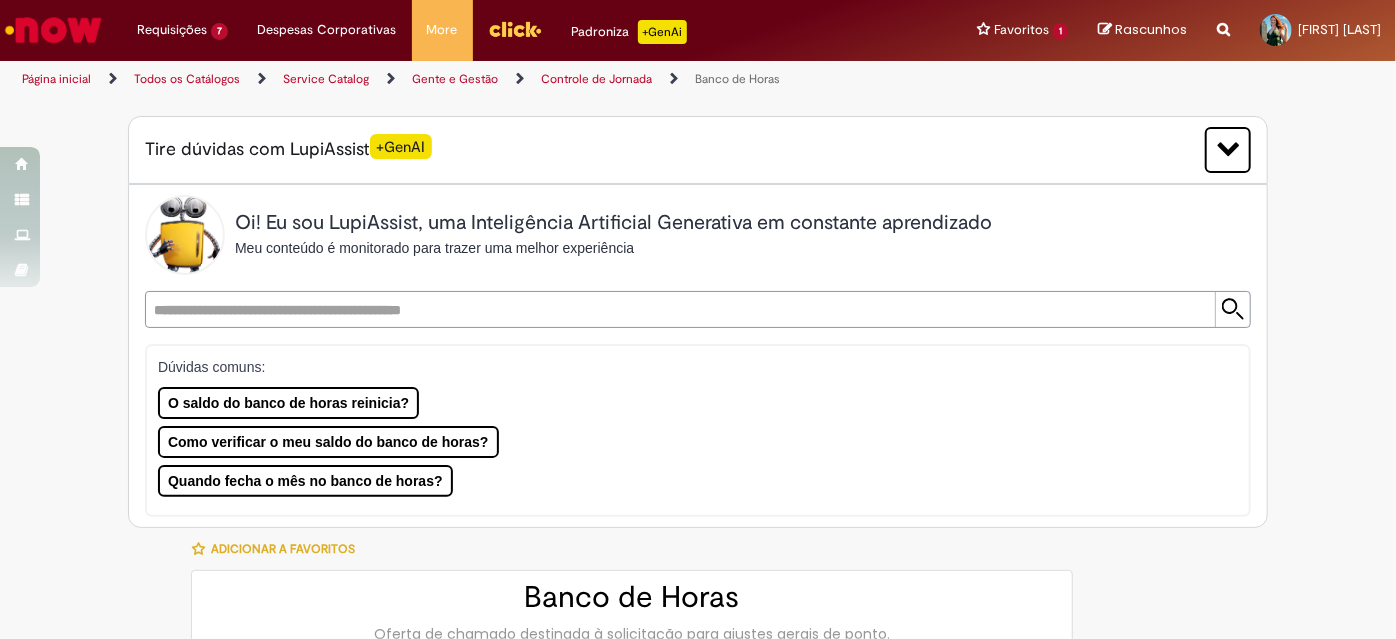 type on "**********" 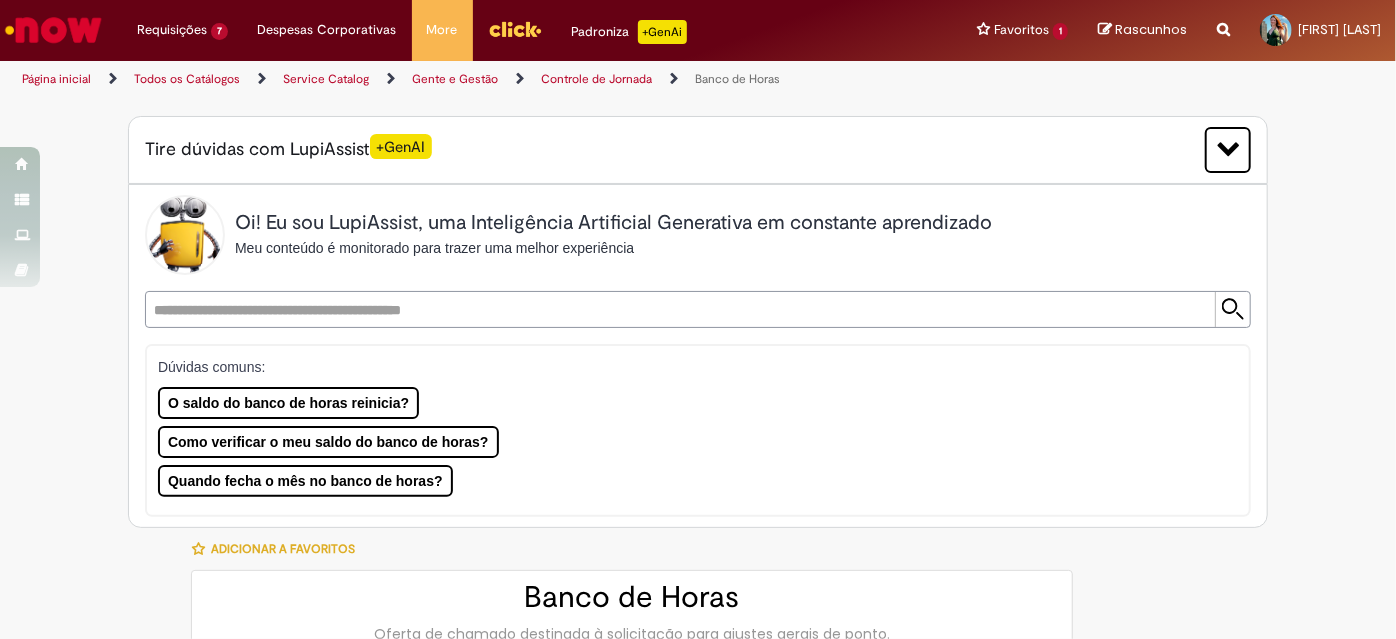 type on "**********" 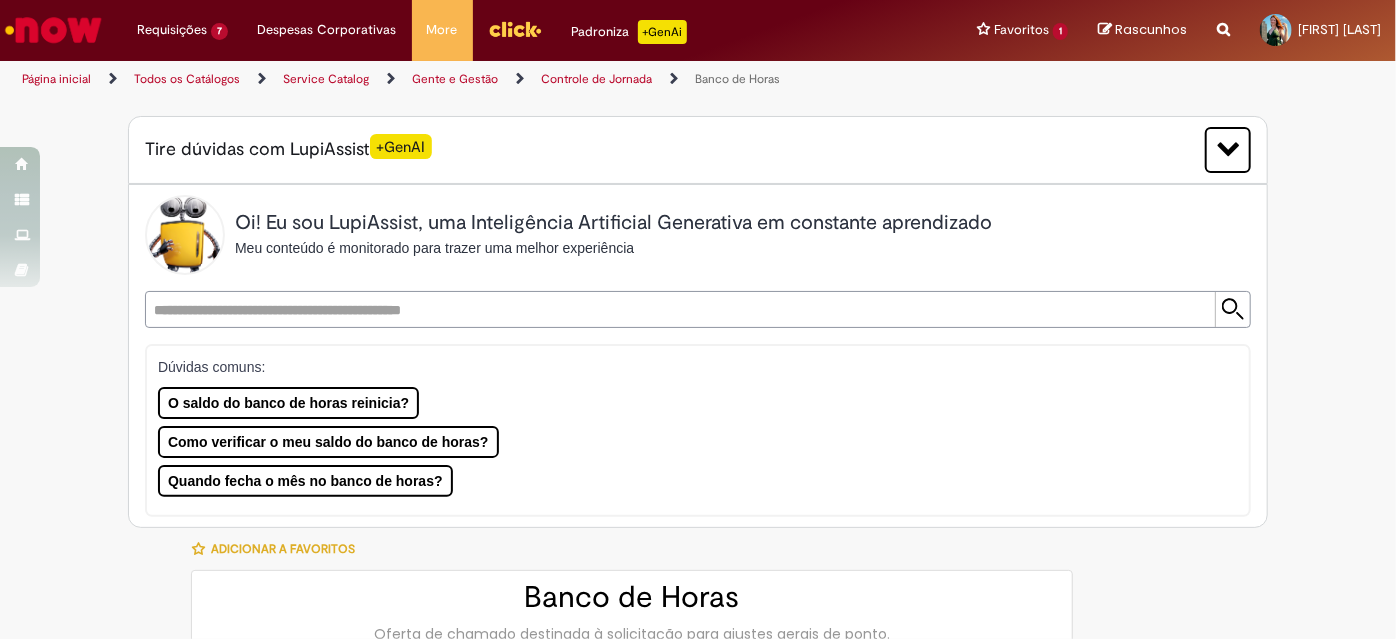type on "**********" 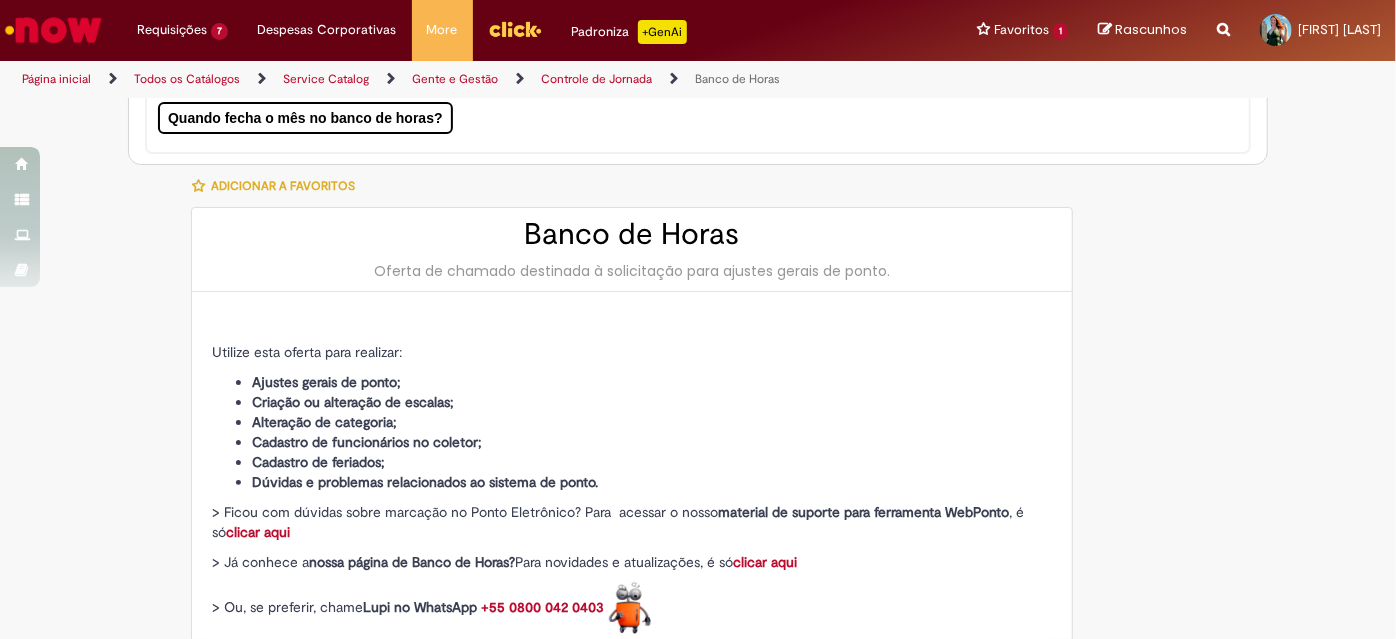 type on "**********" 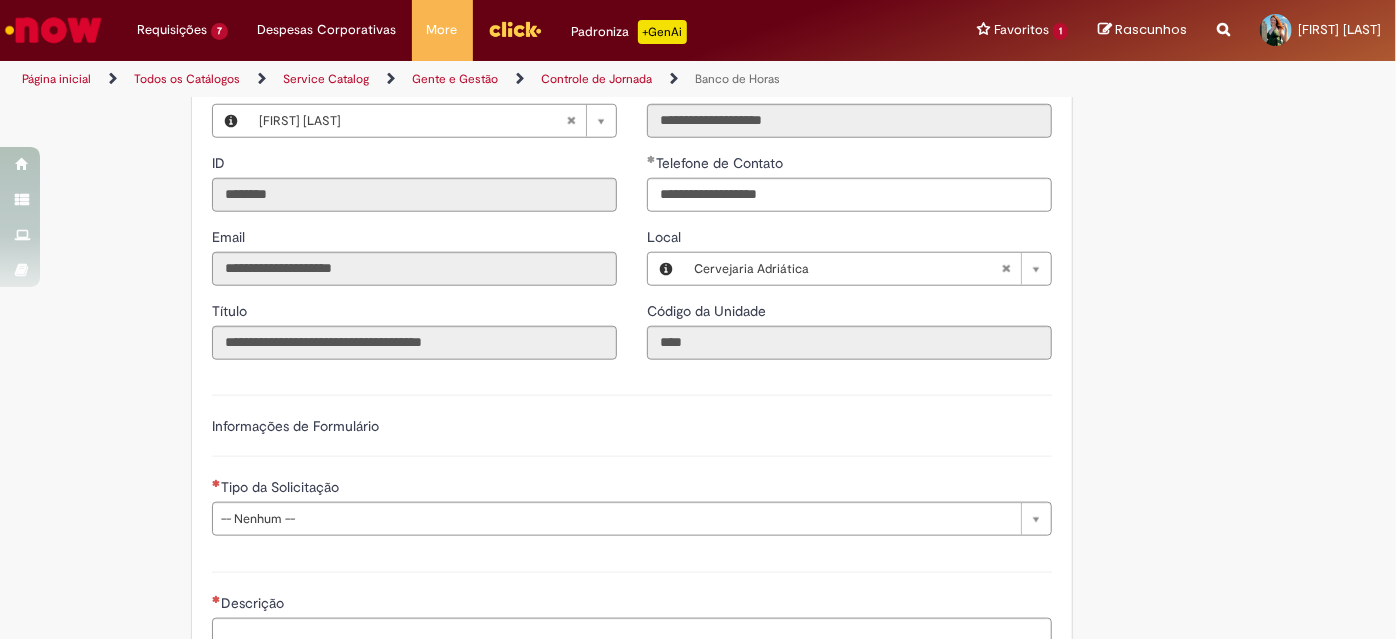 scroll, scrollTop: 1181, scrollLeft: 0, axis: vertical 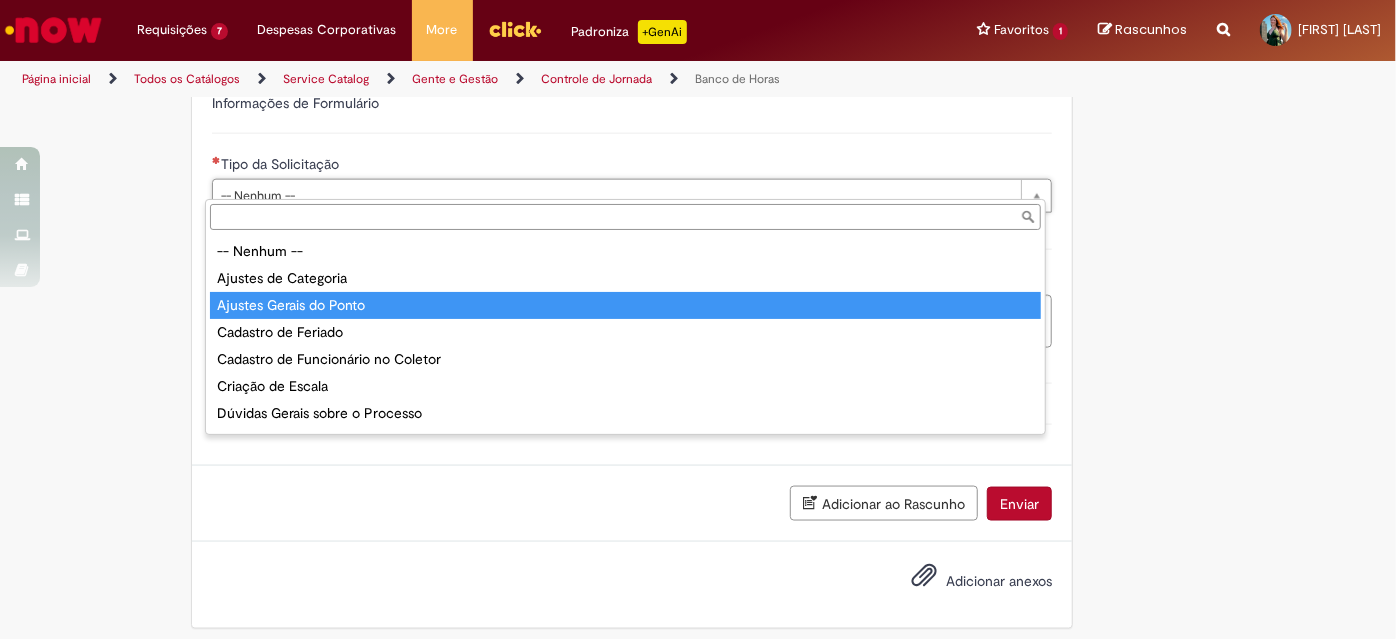 type on "**********" 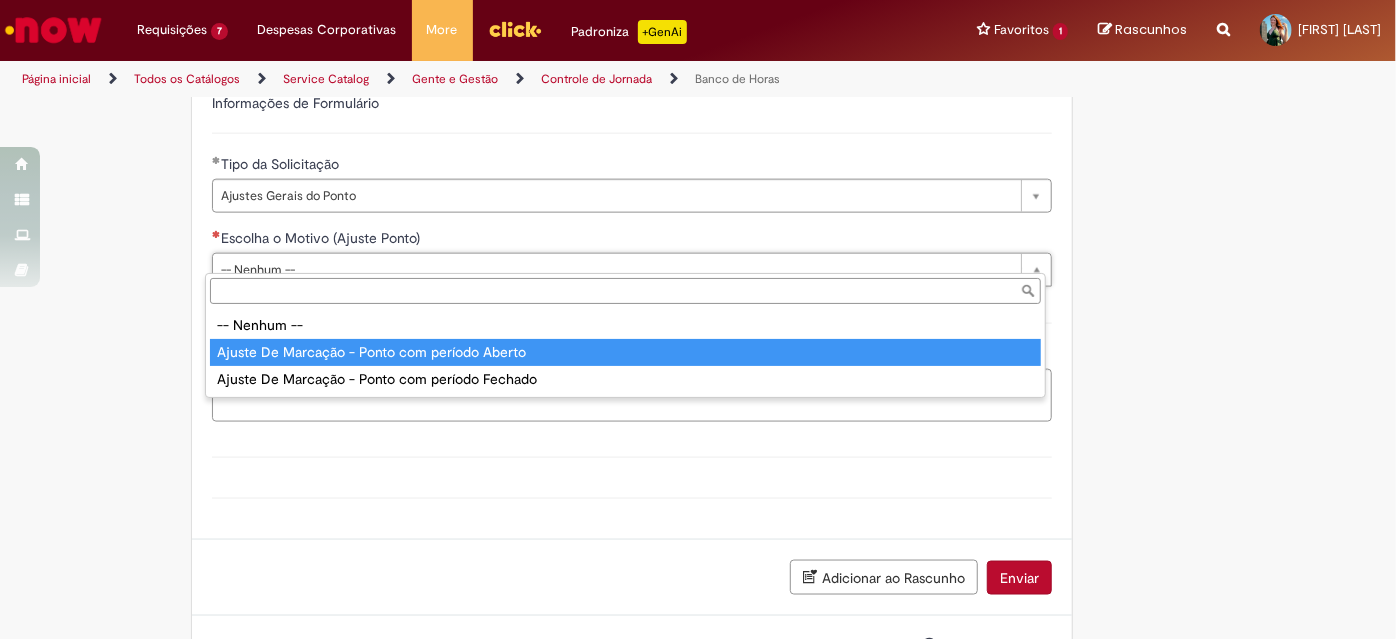 type on "**********" 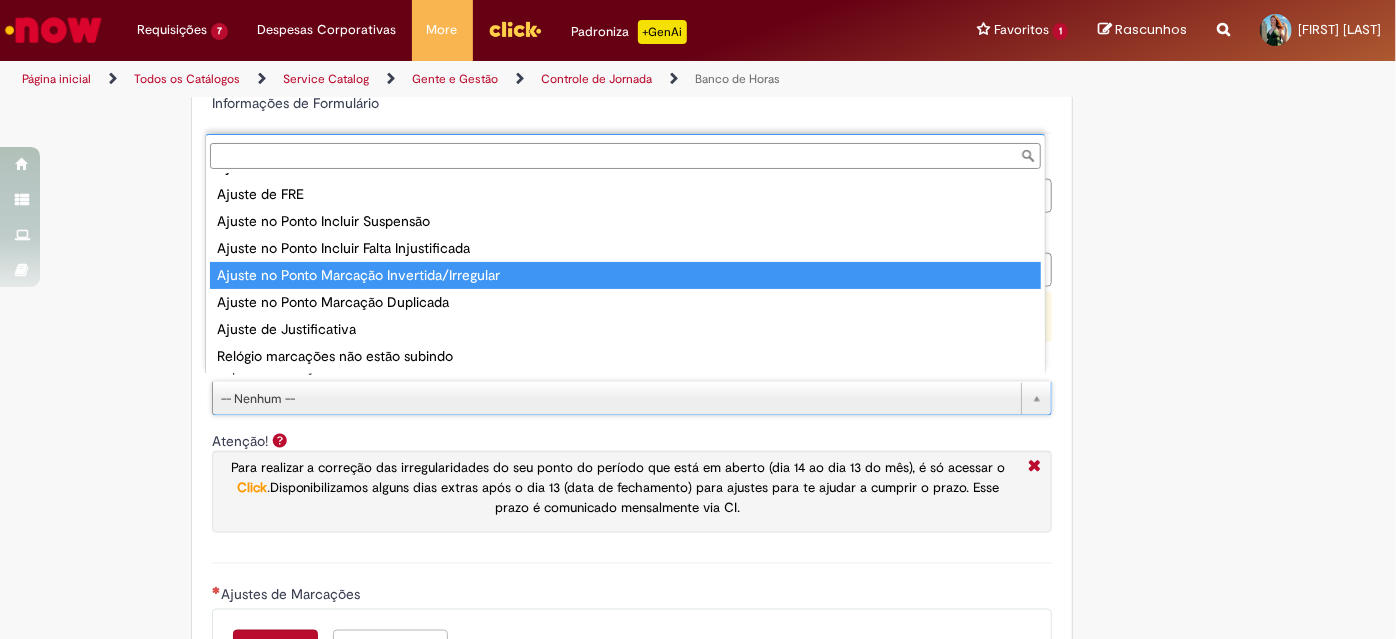 scroll, scrollTop: 0, scrollLeft: 0, axis: both 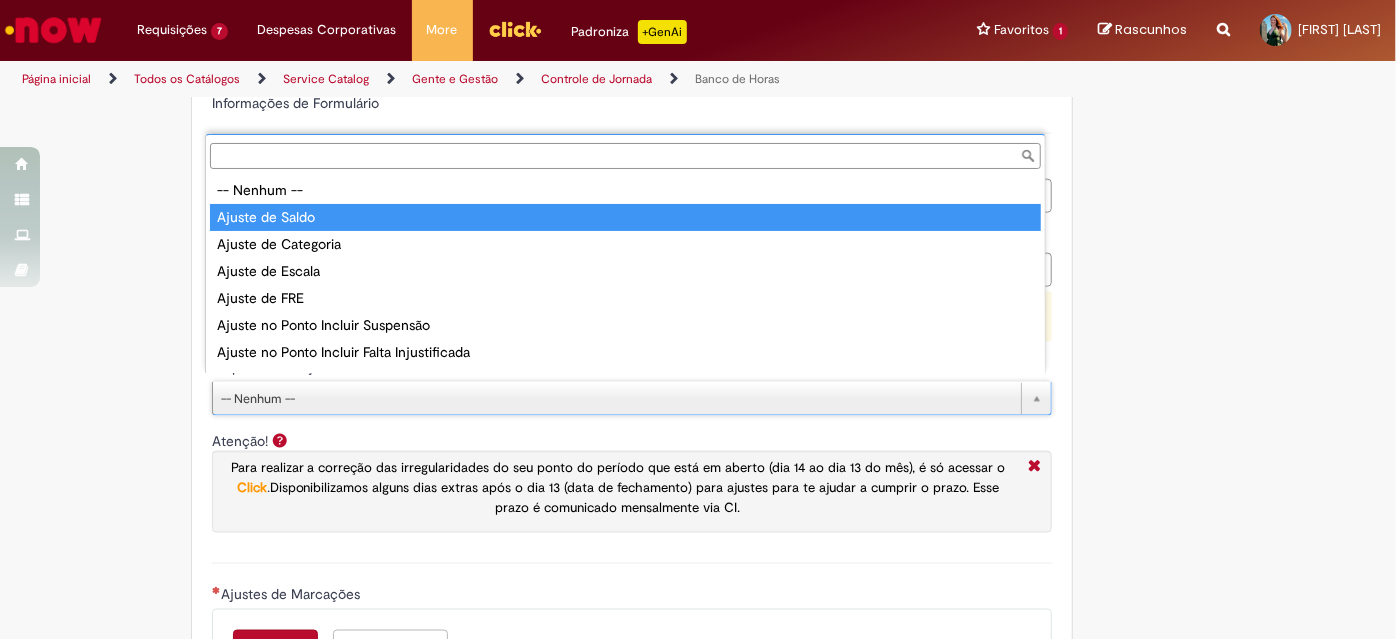 type on "**********" 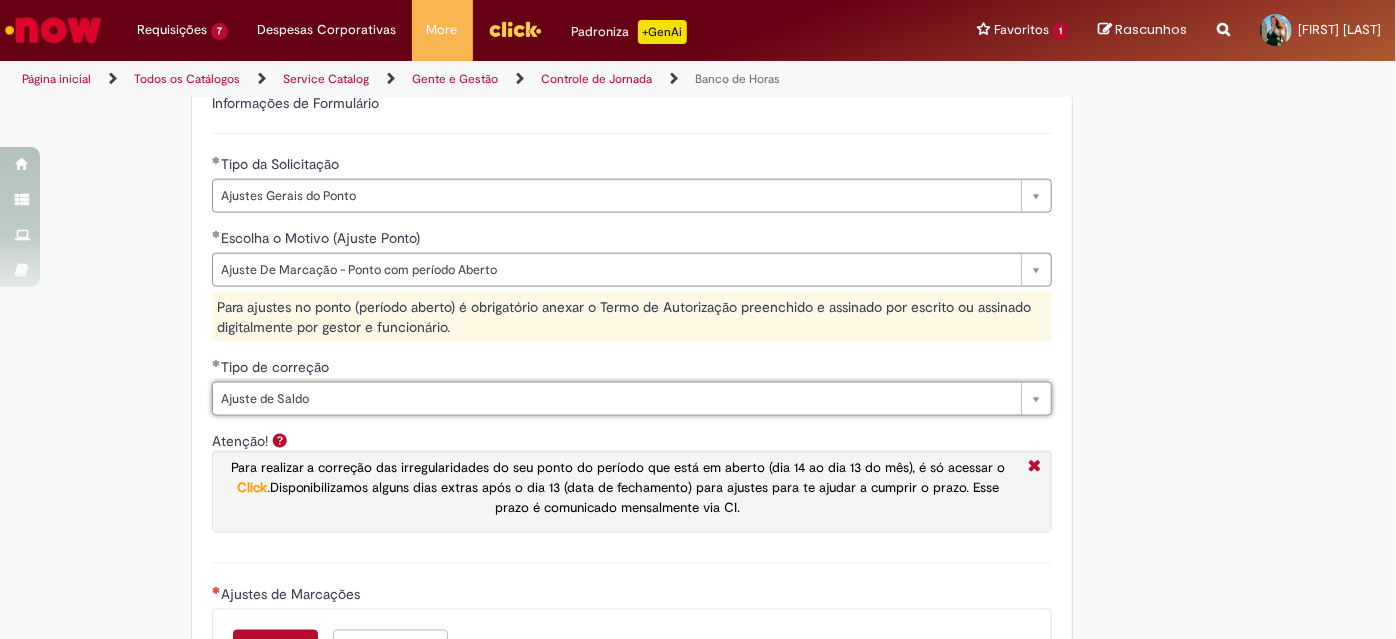 scroll, scrollTop: 1596, scrollLeft: 0, axis: vertical 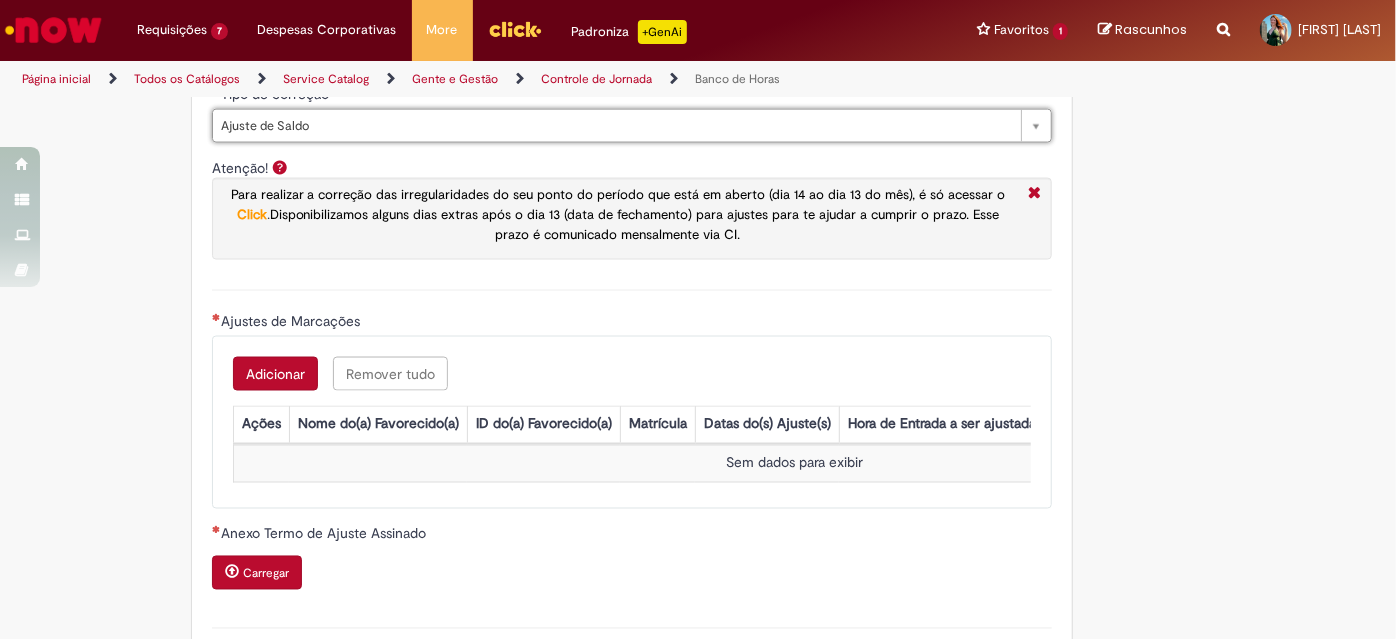 click on "Adicionar" at bounding box center (275, 374) 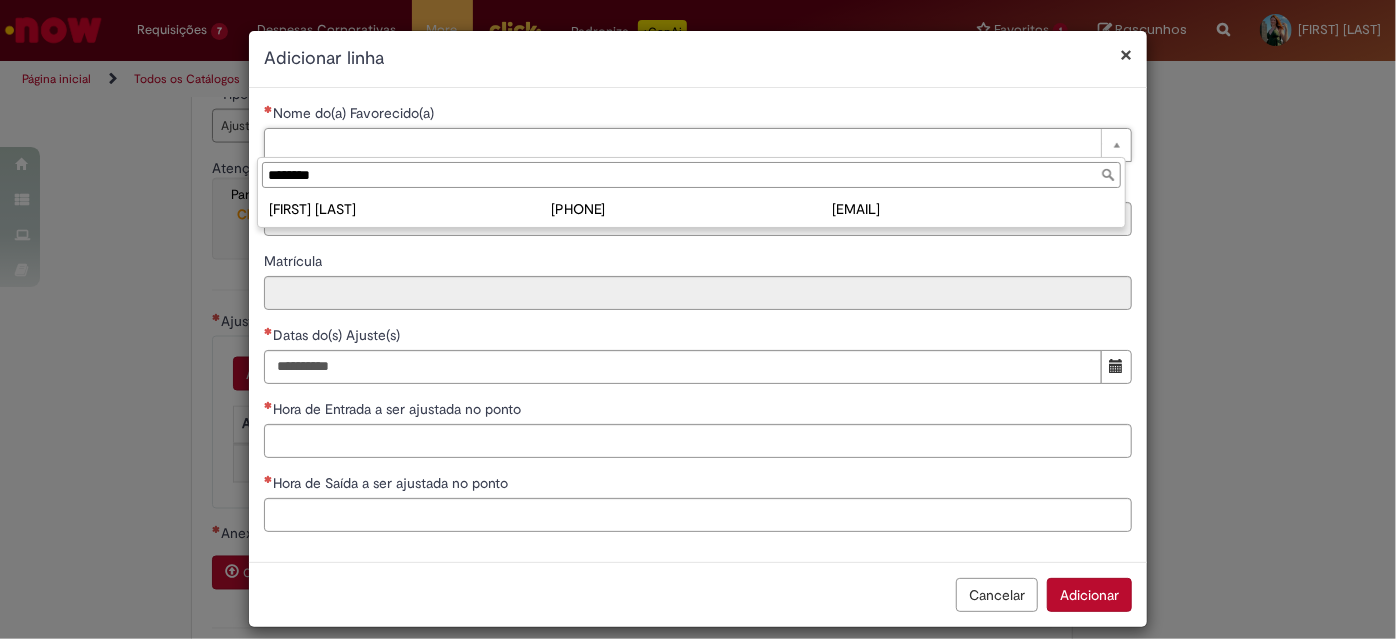 type on "********" 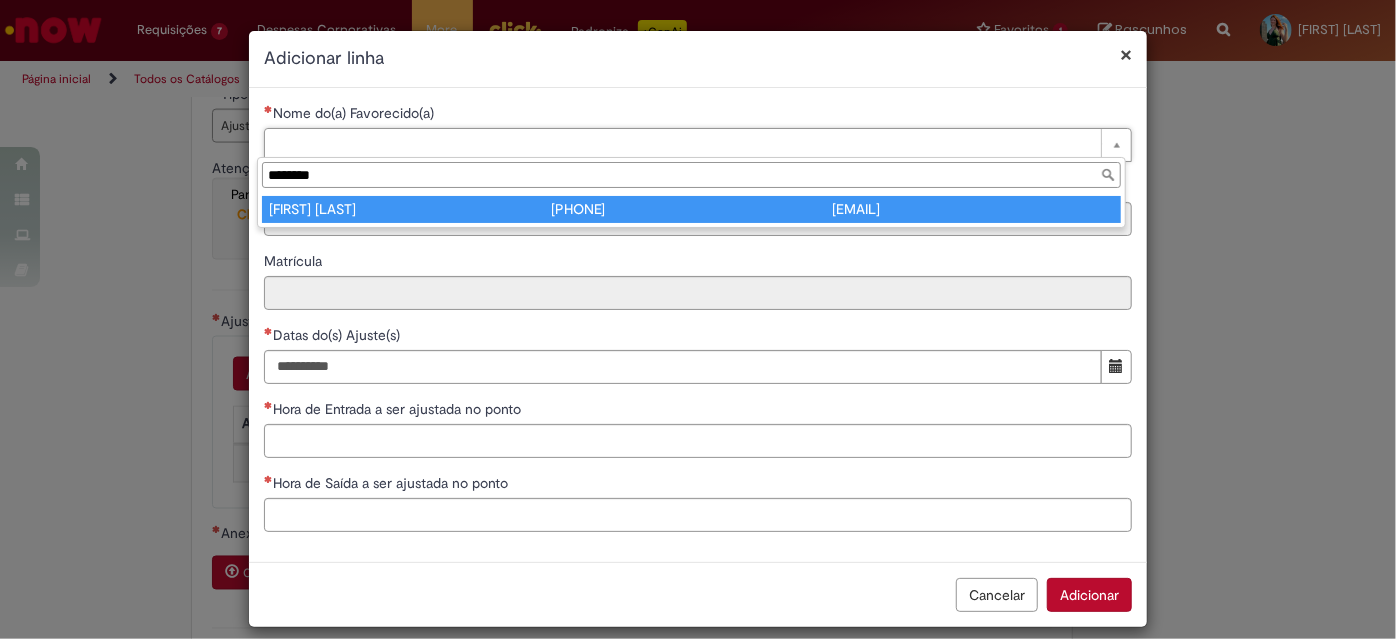 type on "**********" 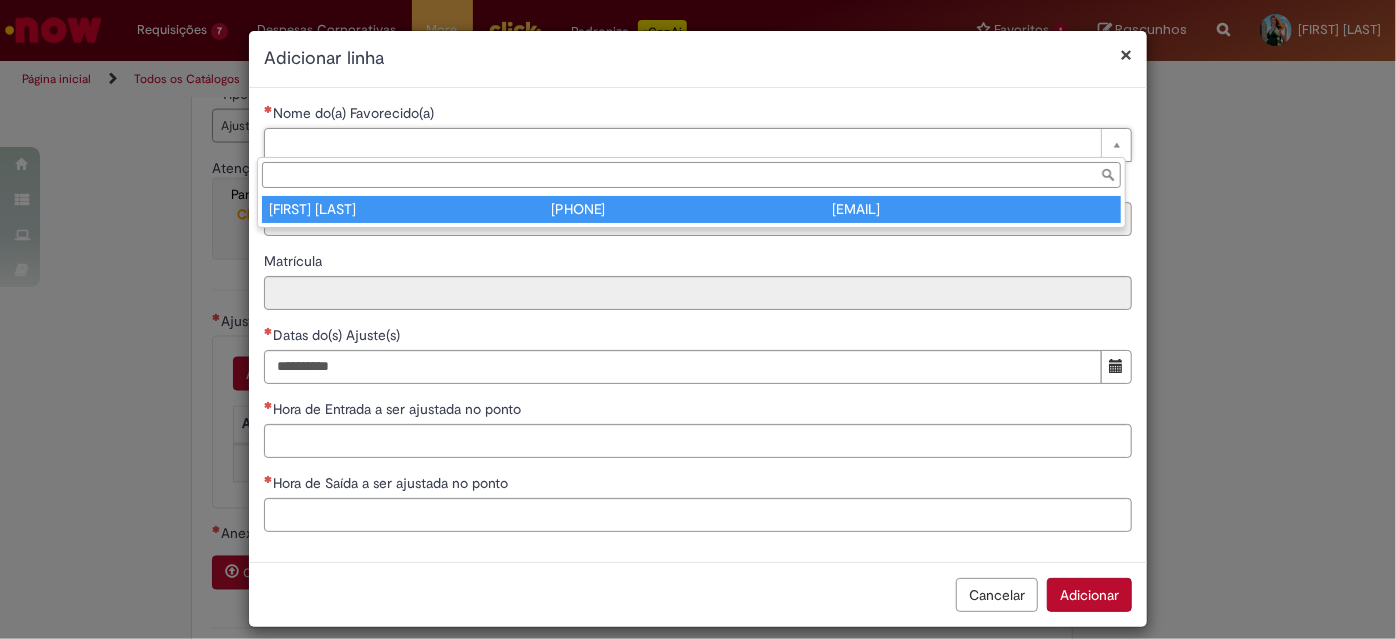 type on "********" 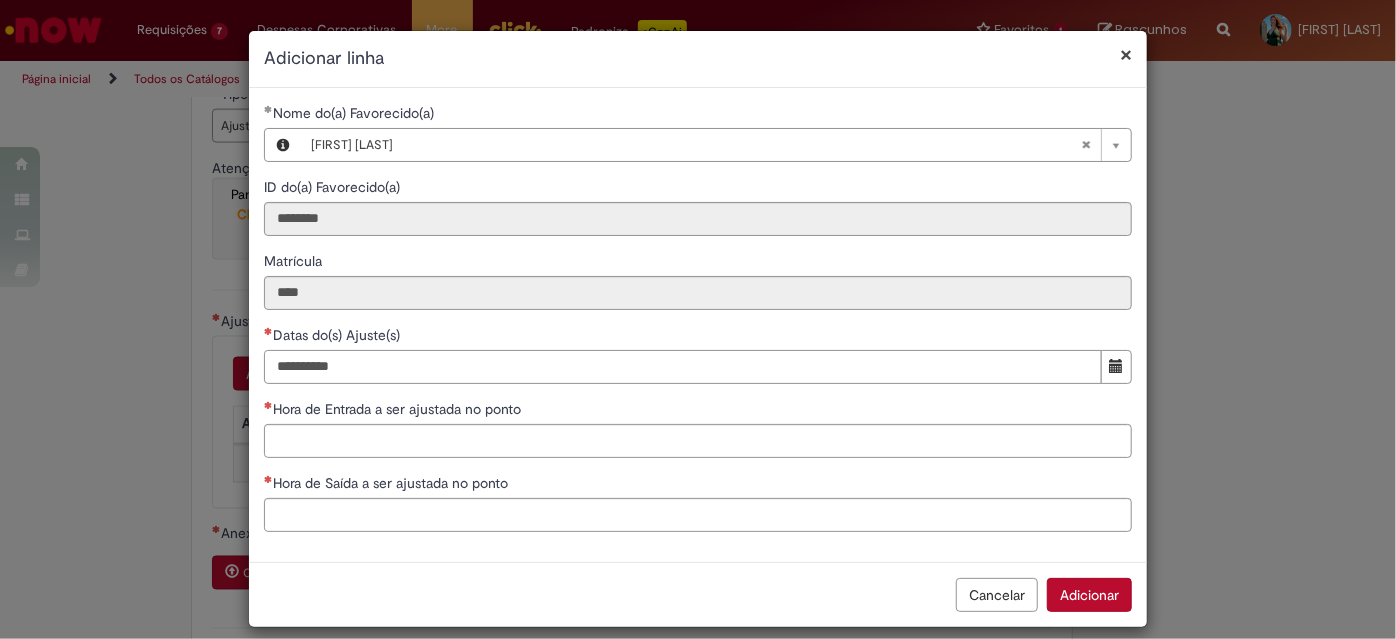 click on "Datas do(s) Ajuste(s)" at bounding box center (683, 367) 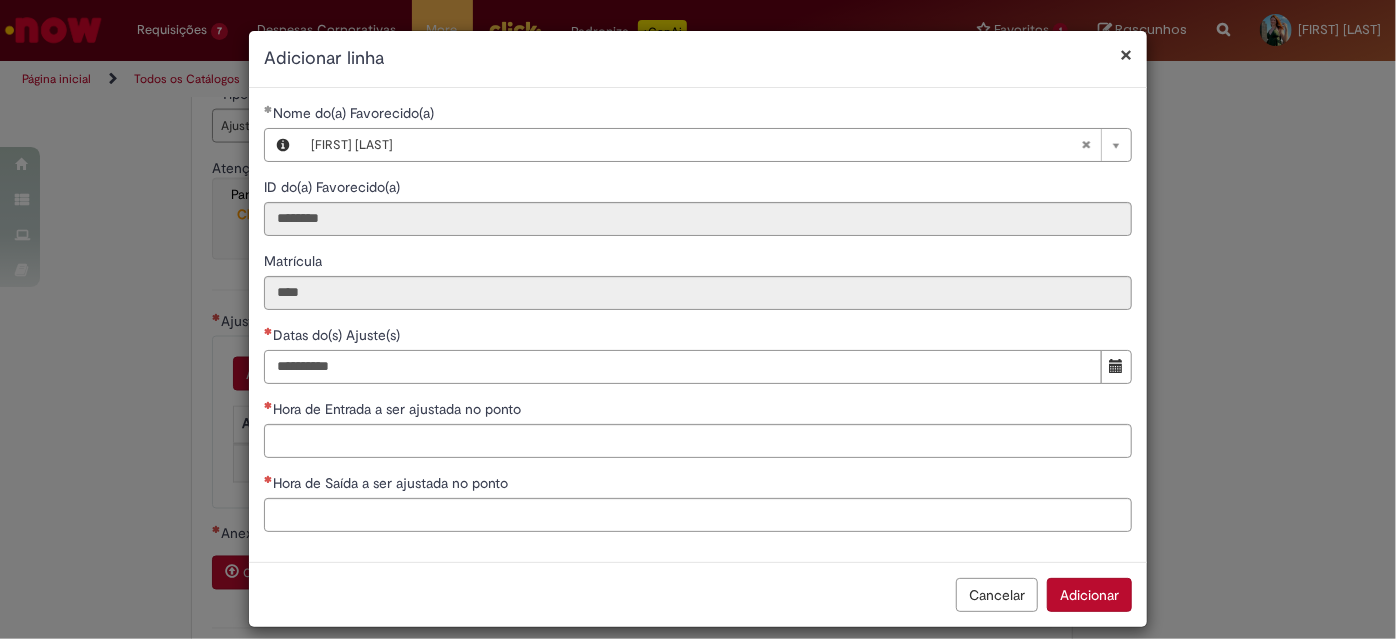 type on "**********" 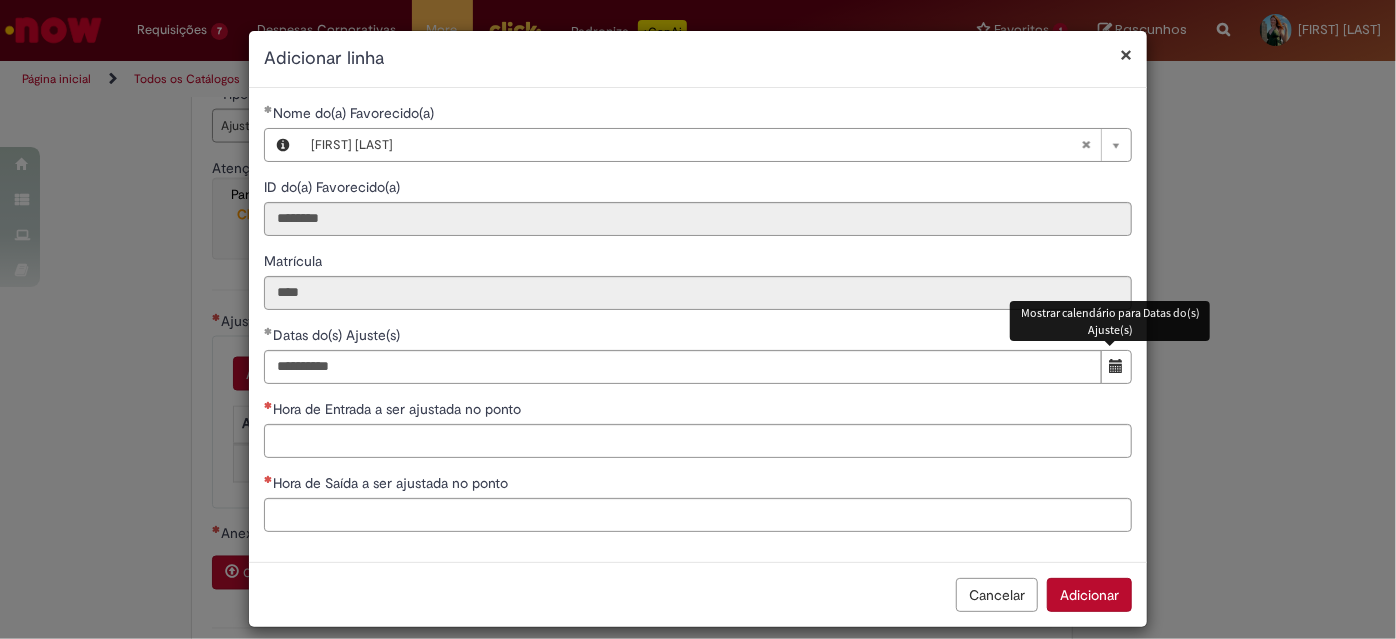 type 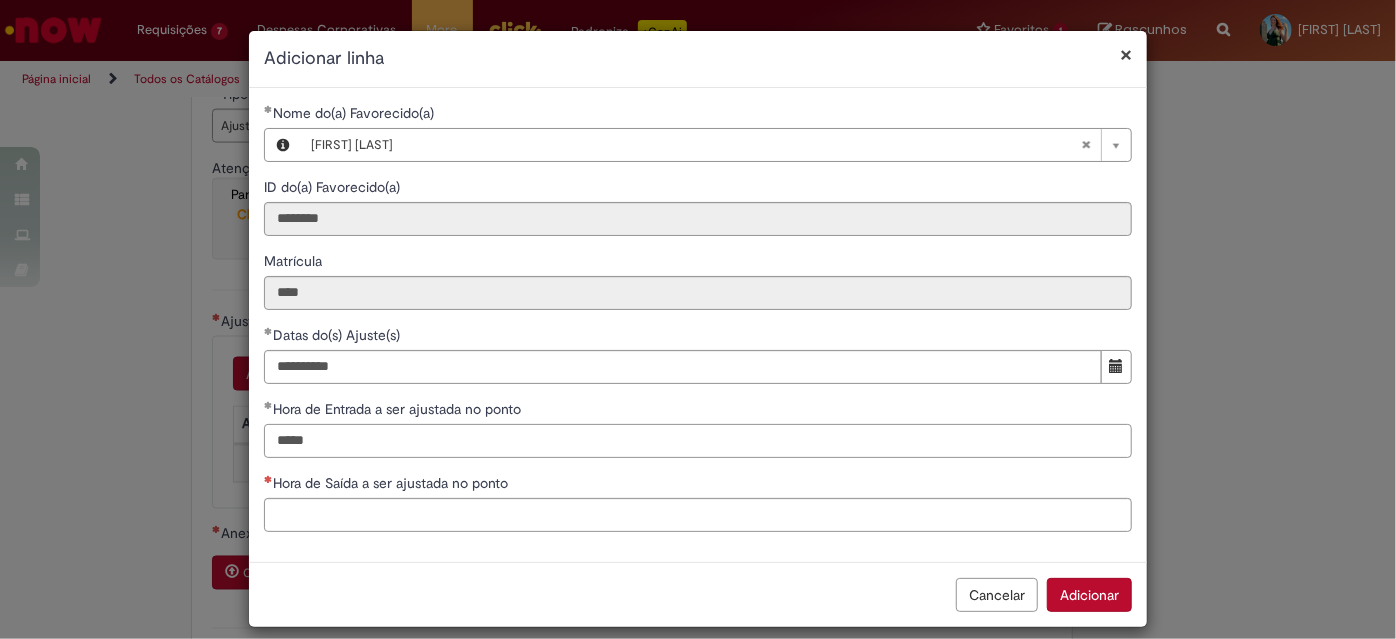 type on "*****" 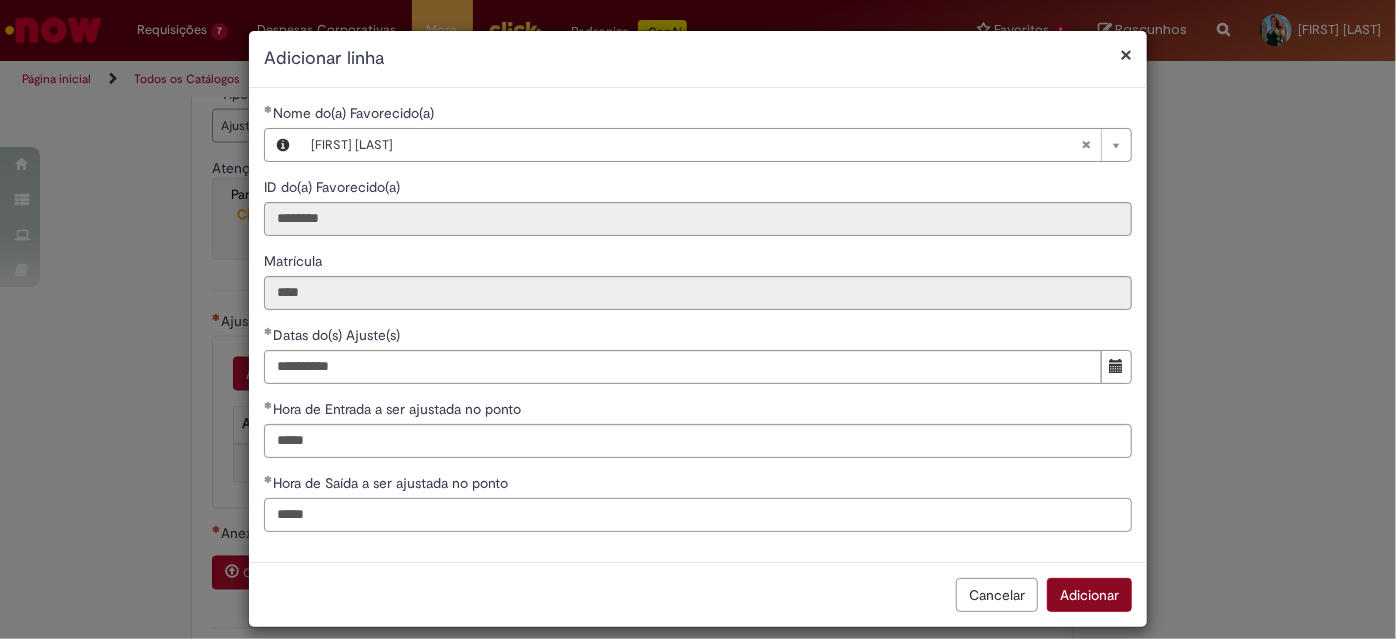 type on "*****" 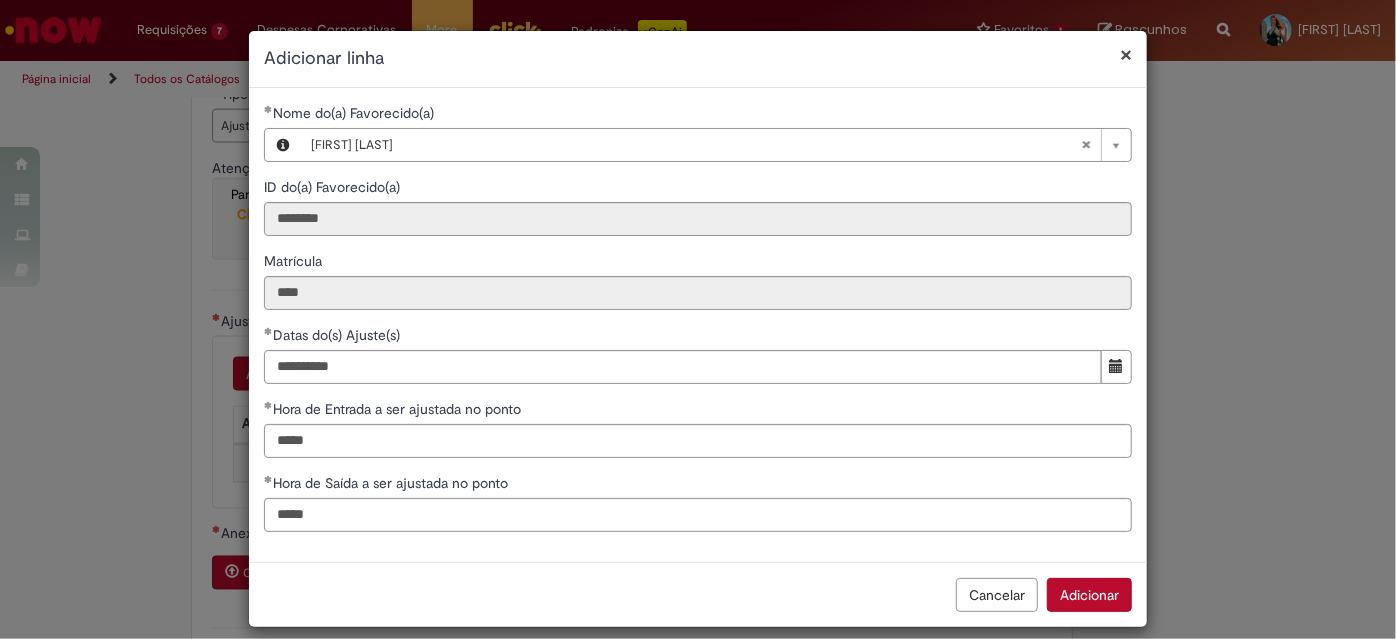 click on "Adicionar" at bounding box center [1089, 595] 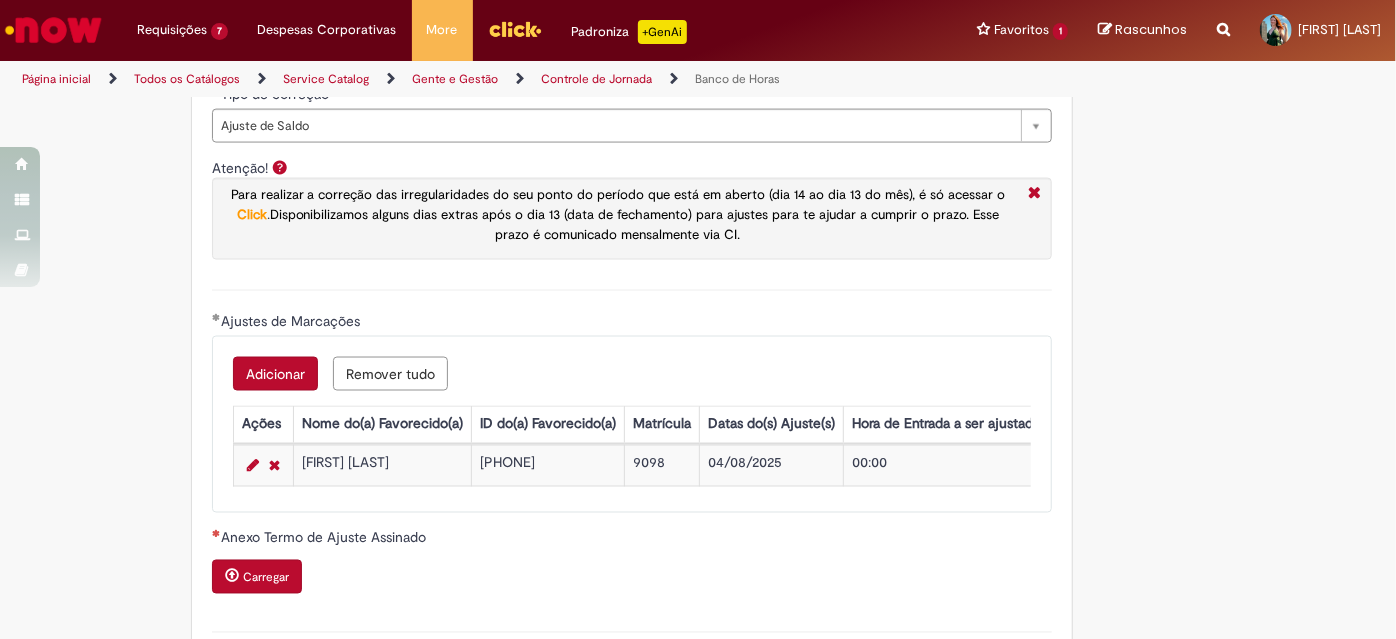 scroll, scrollTop: 1869, scrollLeft: 0, axis: vertical 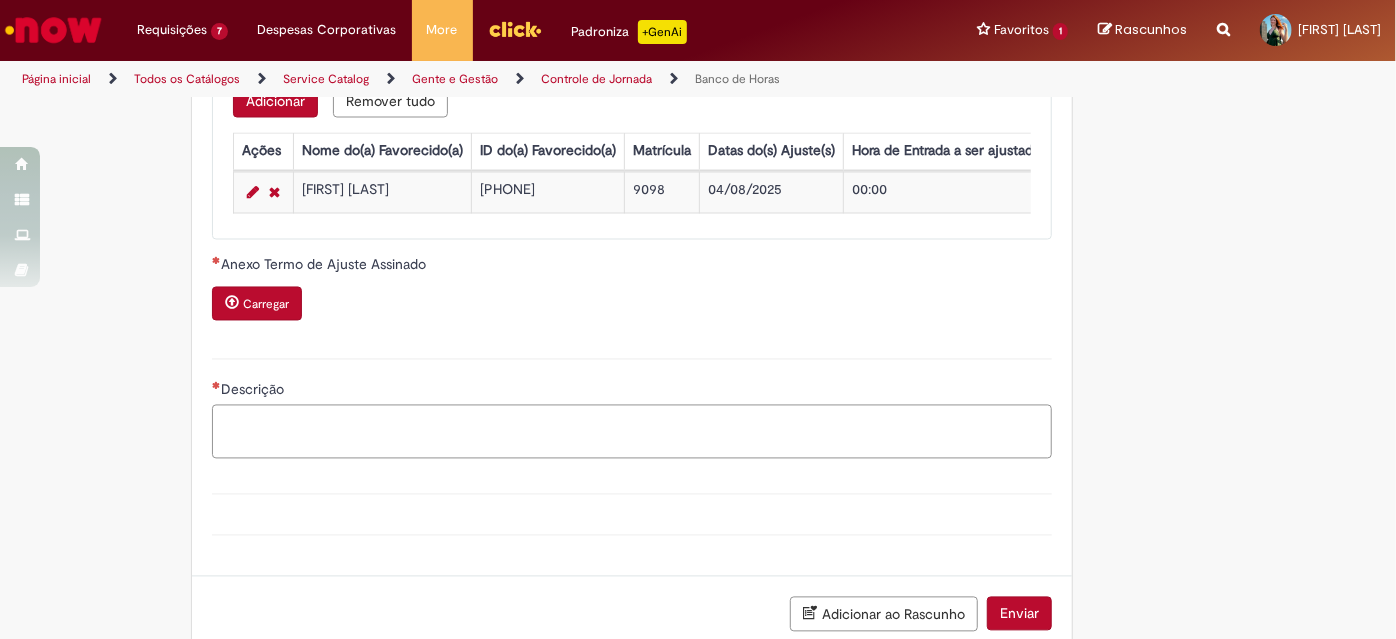 click on "Descrição" at bounding box center (632, 431) 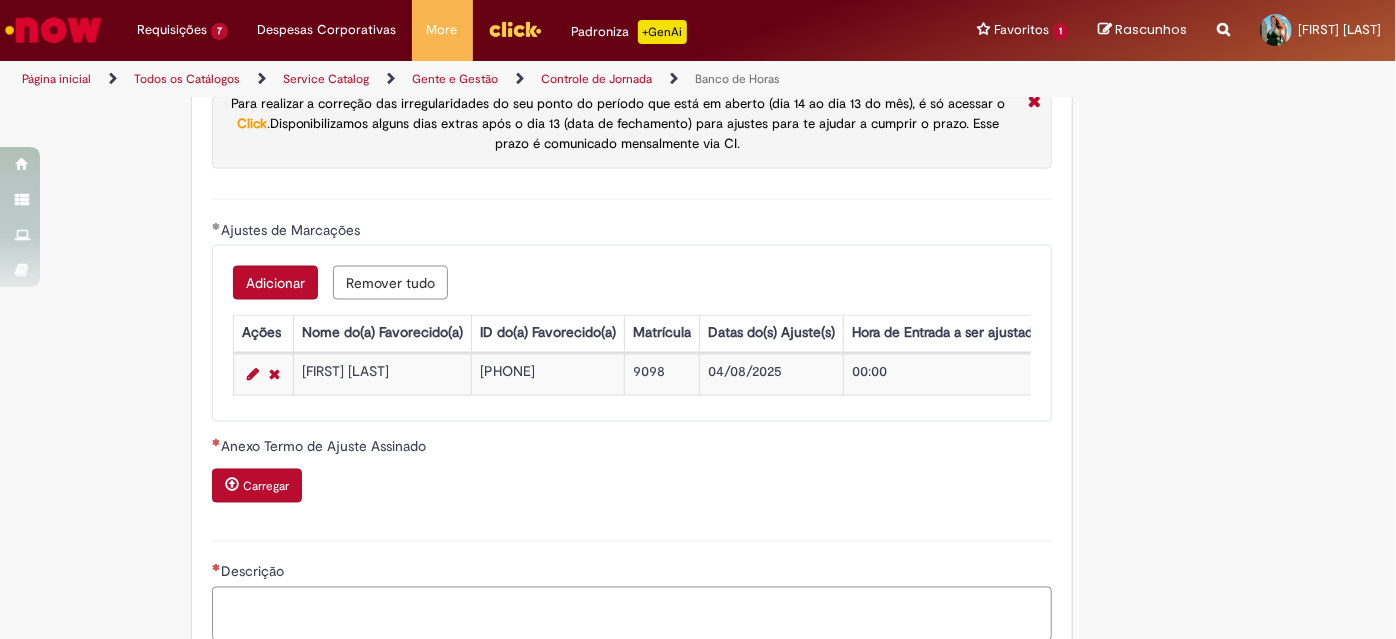 scroll, scrollTop: 1778, scrollLeft: 0, axis: vertical 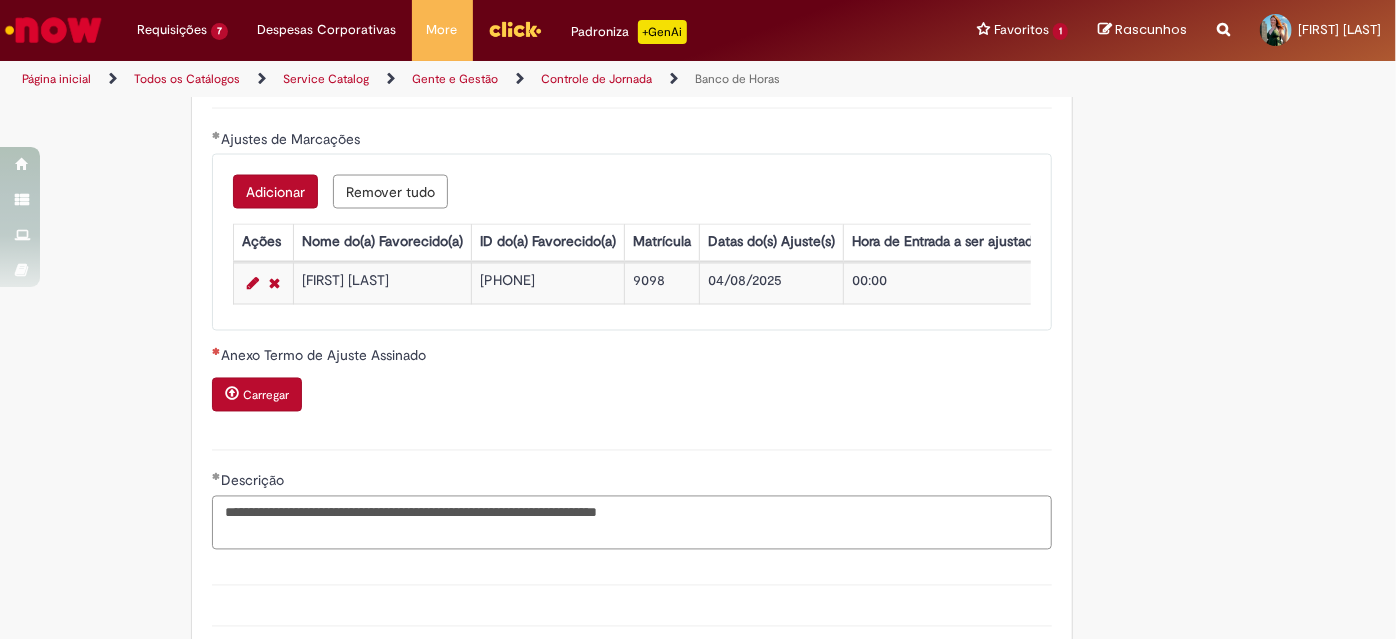 type on "**********" 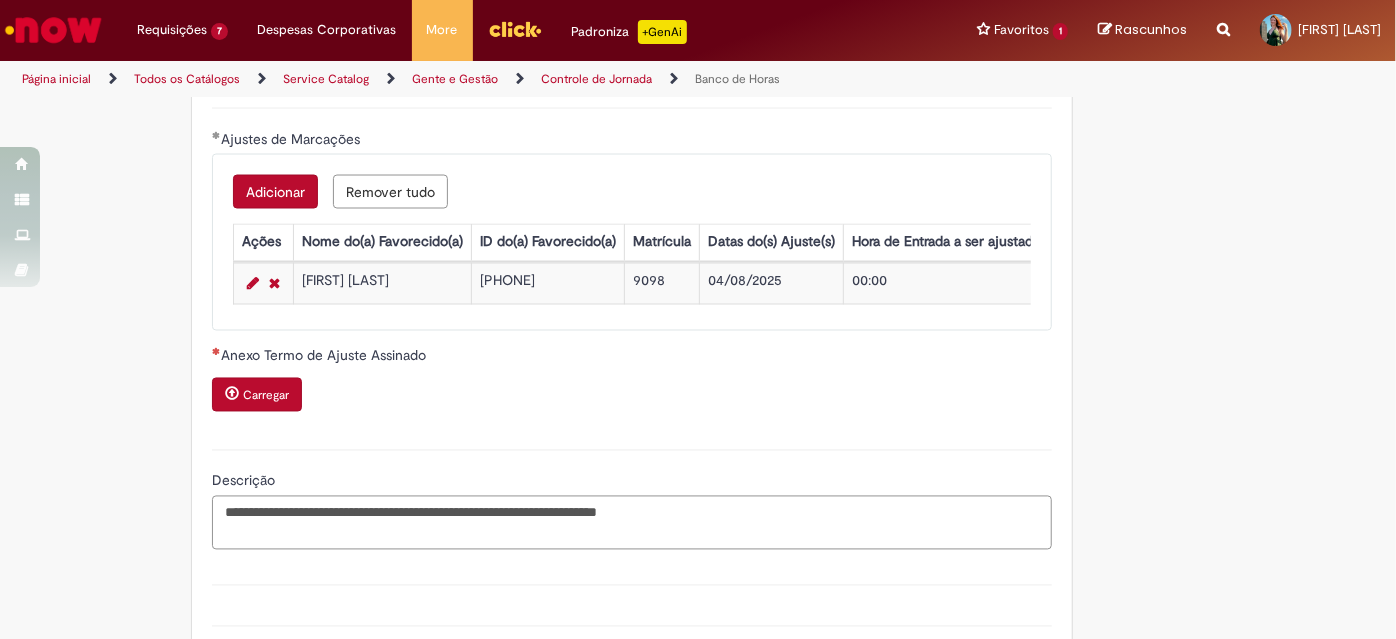 scroll, scrollTop: 1990, scrollLeft: 0, axis: vertical 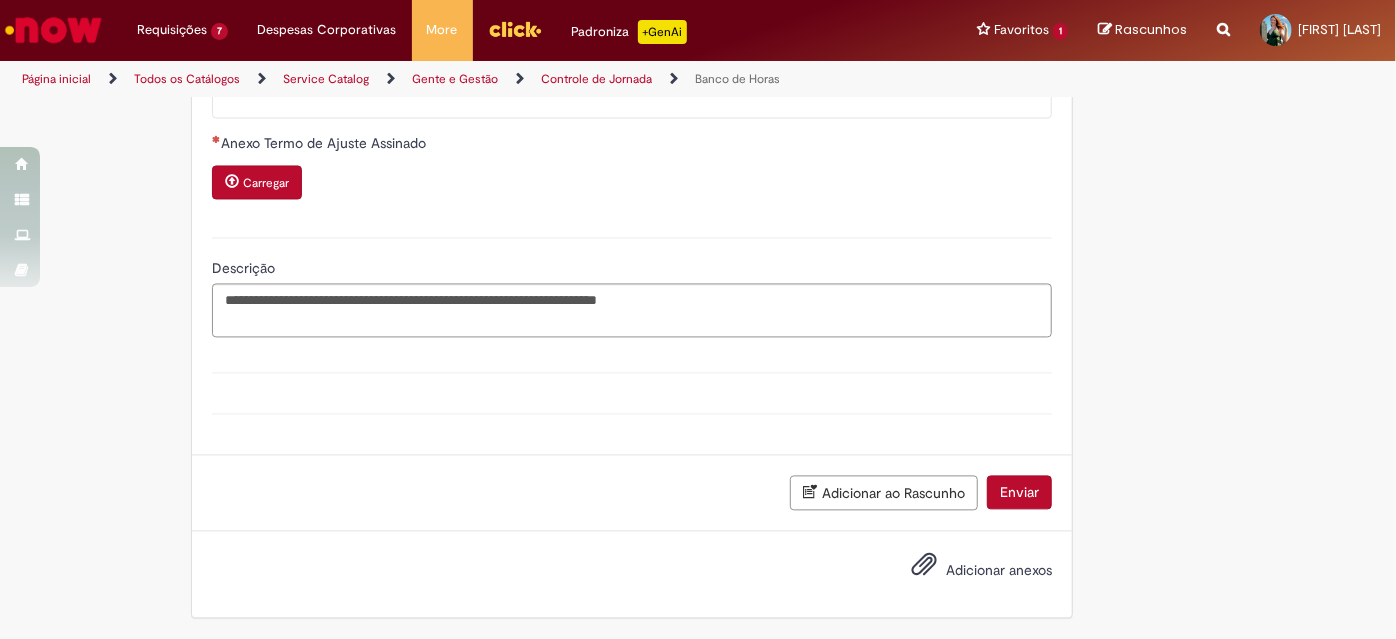 click on "Adicionar anexos" at bounding box center (999, 571) 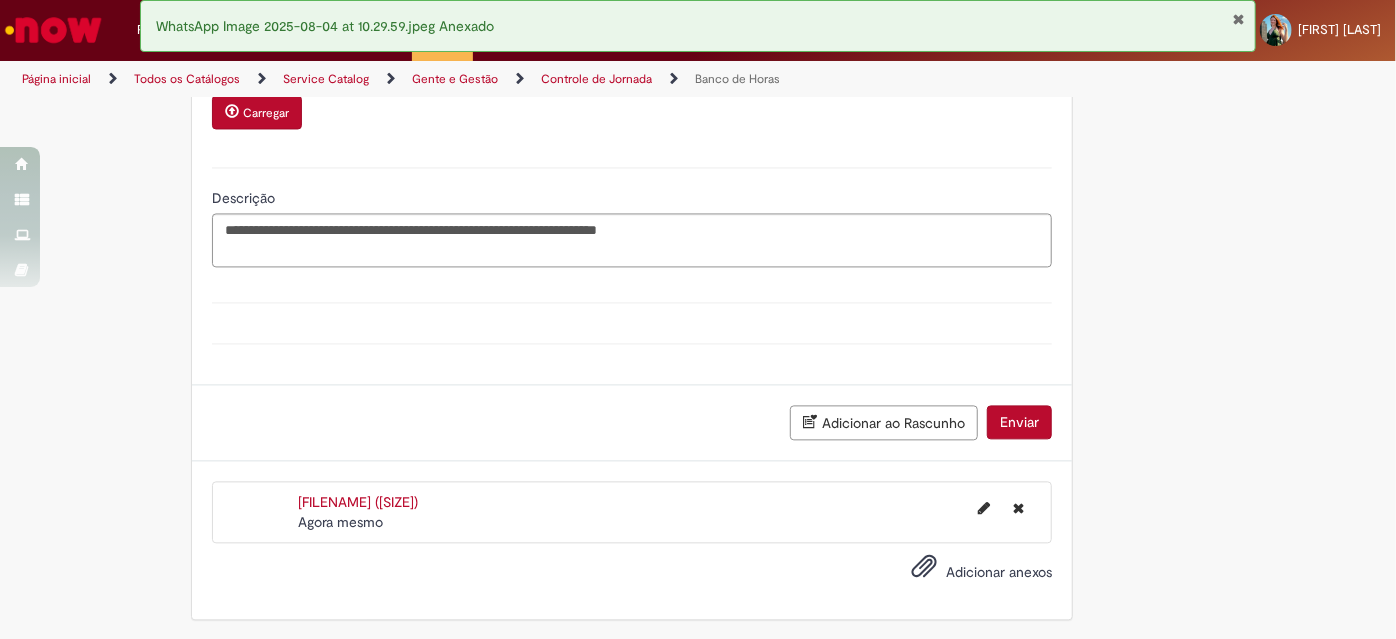 scroll, scrollTop: 1789, scrollLeft: 0, axis: vertical 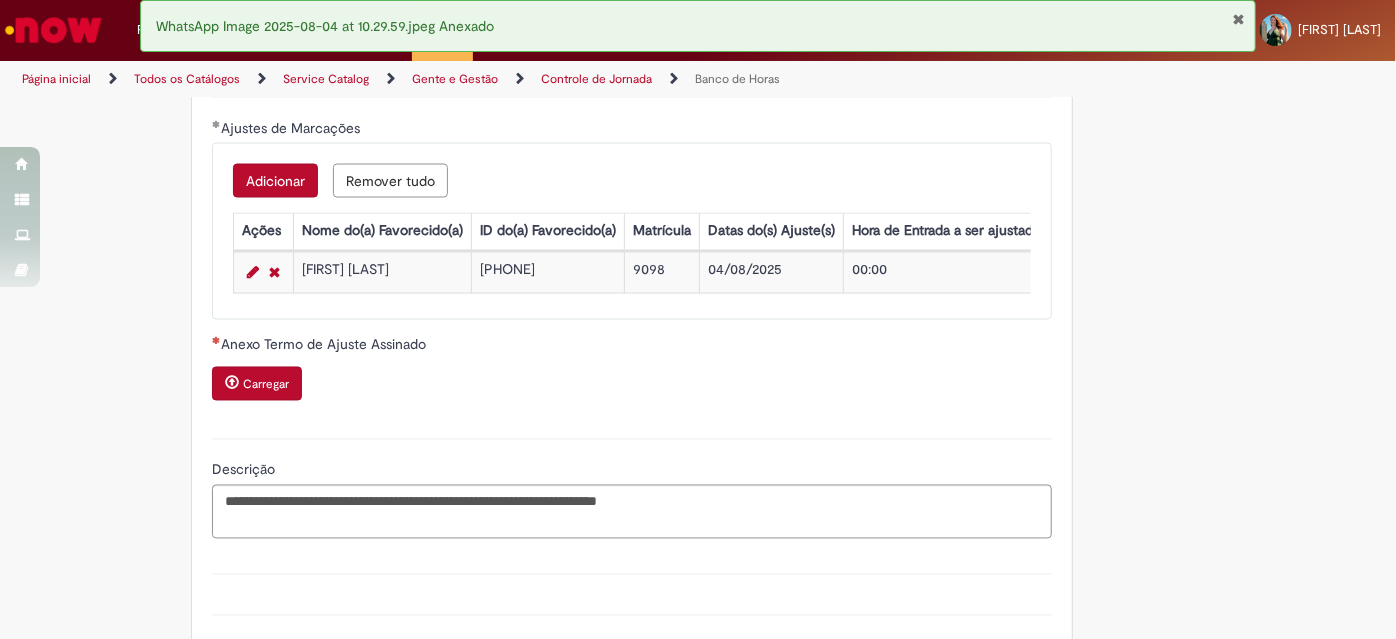 click on "**********" at bounding box center [632, 377] 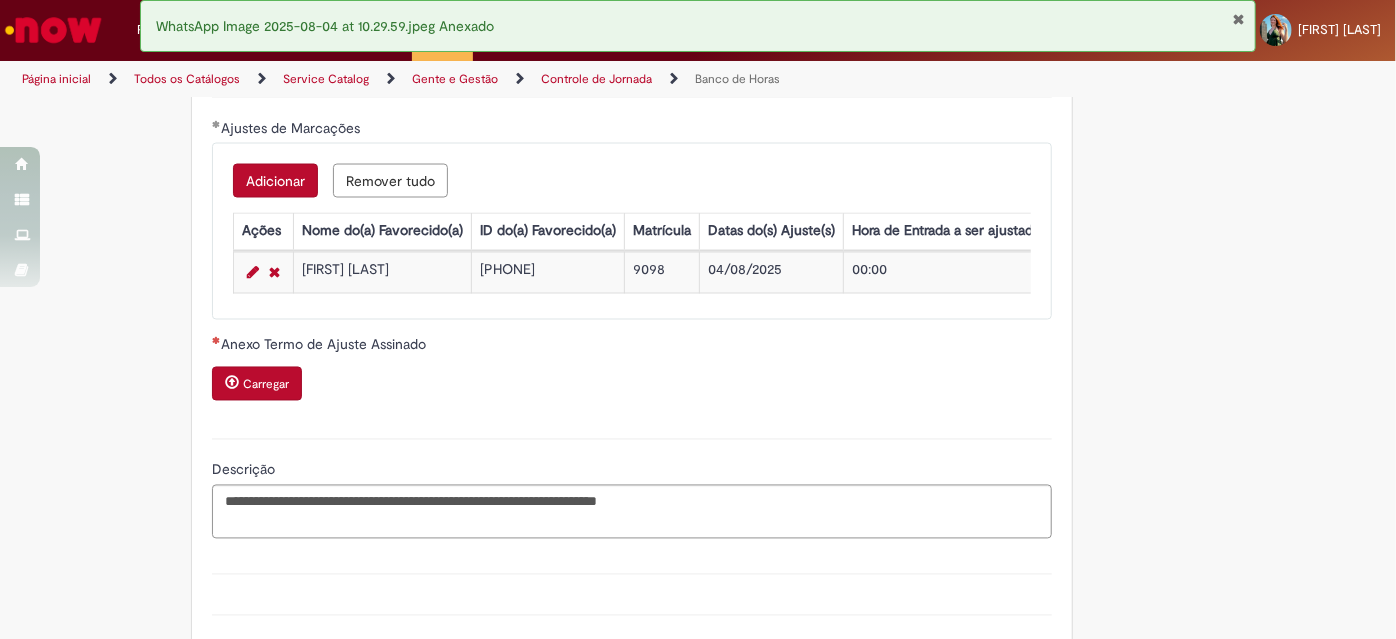 click on "Carregar" at bounding box center (266, 385) 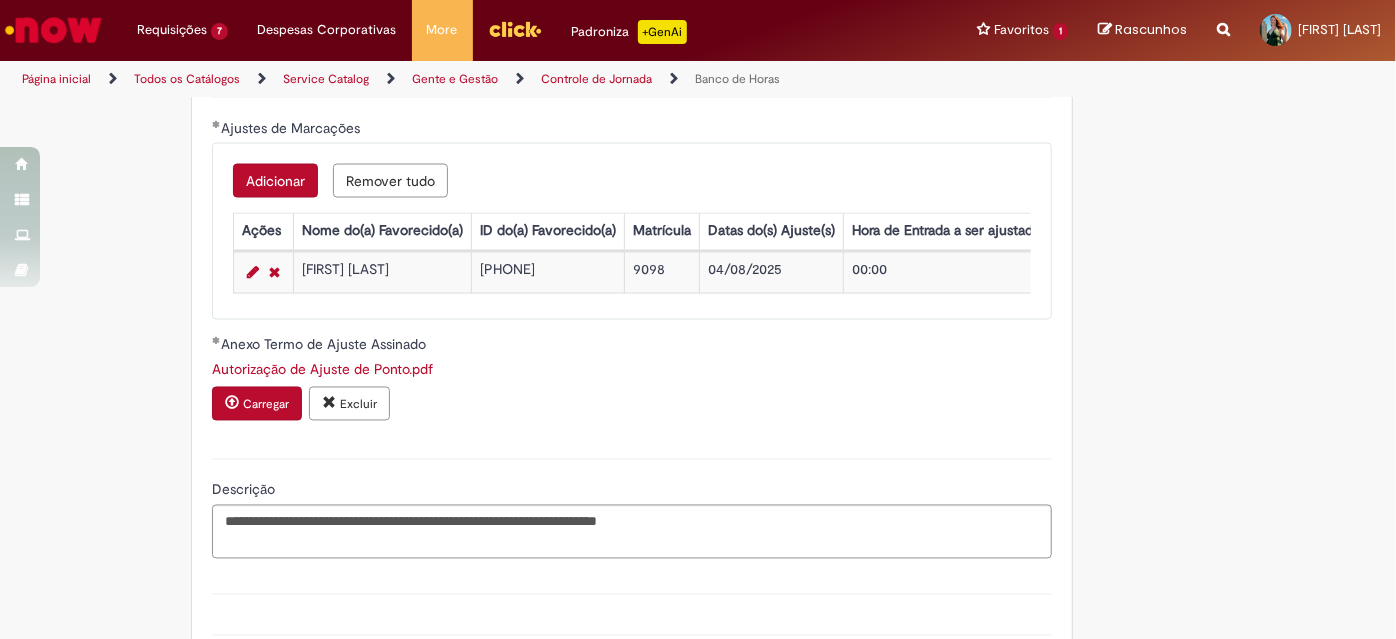 scroll, scrollTop: 2082, scrollLeft: 0, axis: vertical 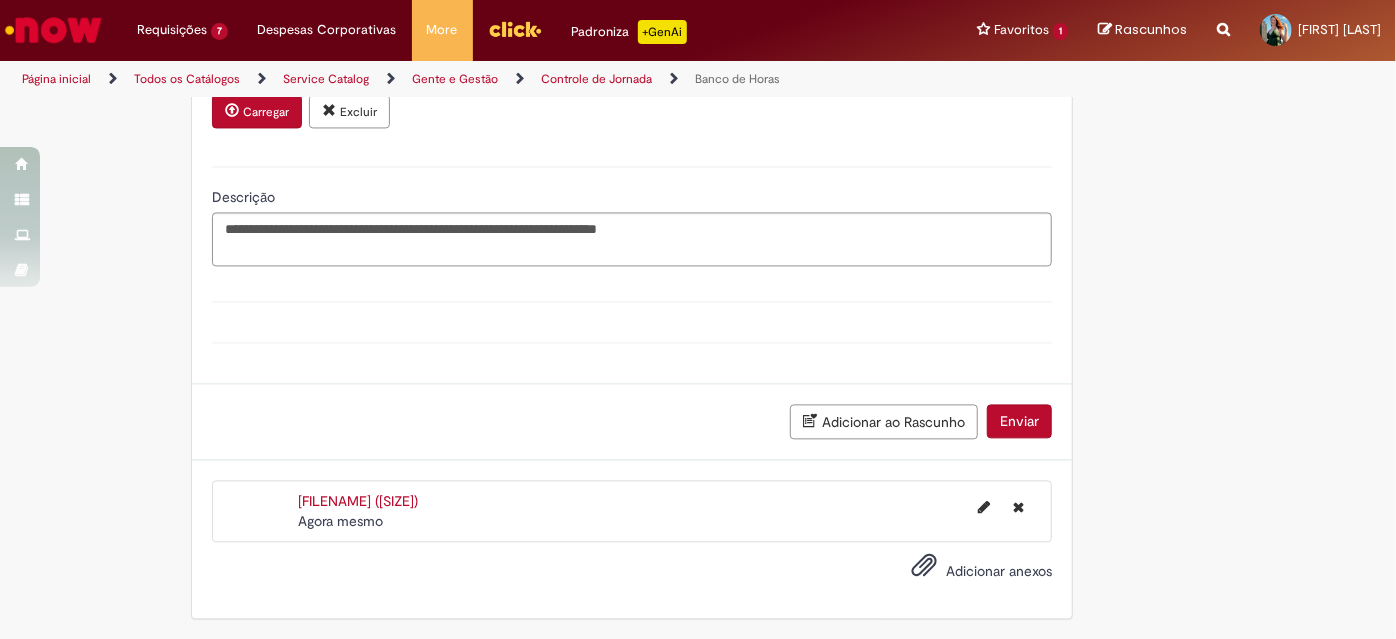 click on "Enviar" at bounding box center (1019, 421) 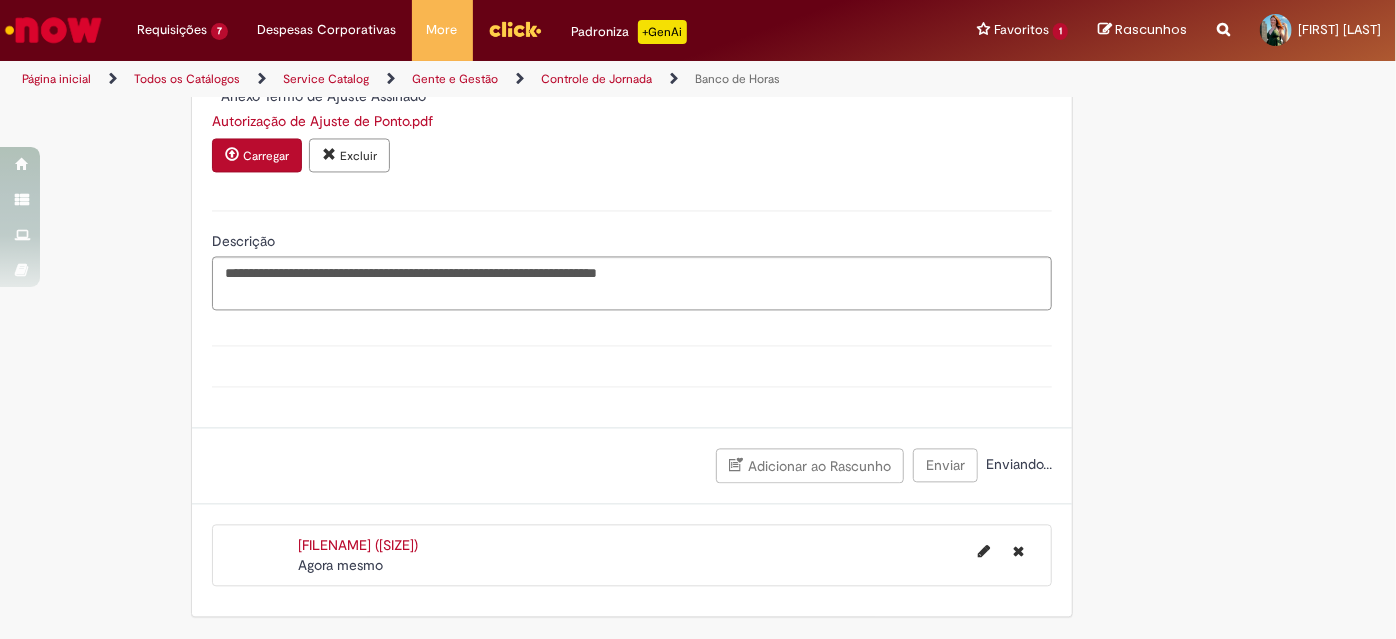 scroll, scrollTop: 2036, scrollLeft: 0, axis: vertical 